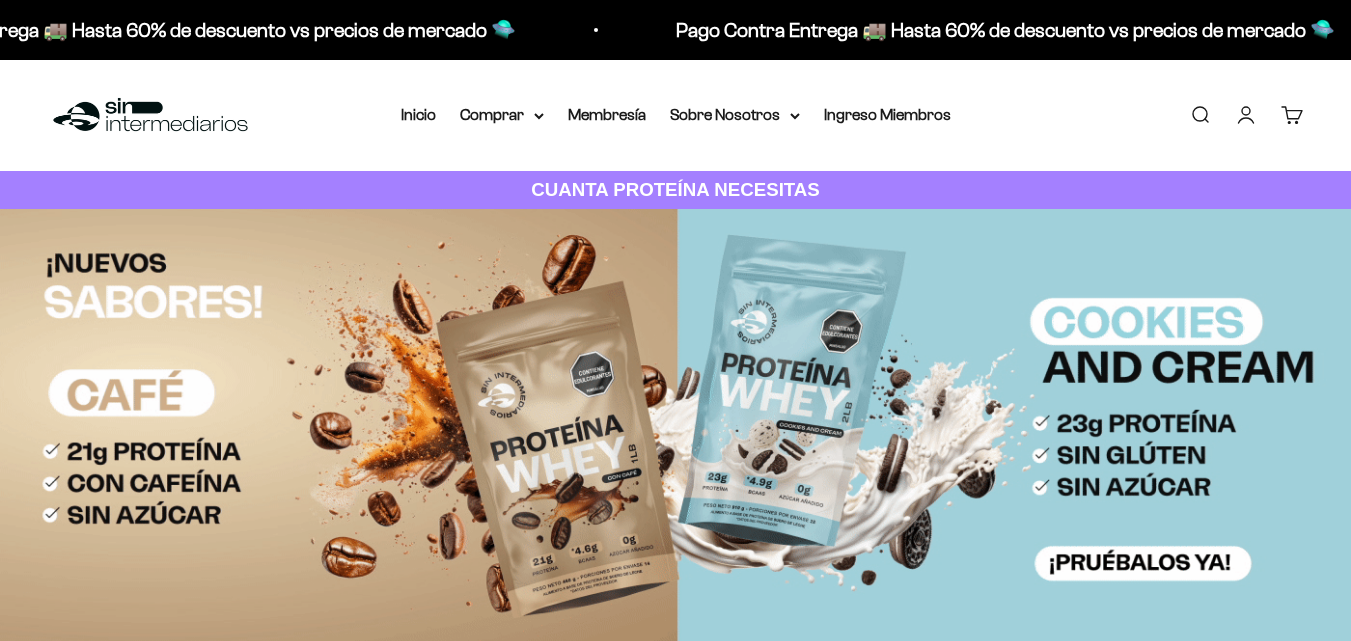 scroll, scrollTop: 0, scrollLeft: 0, axis: both 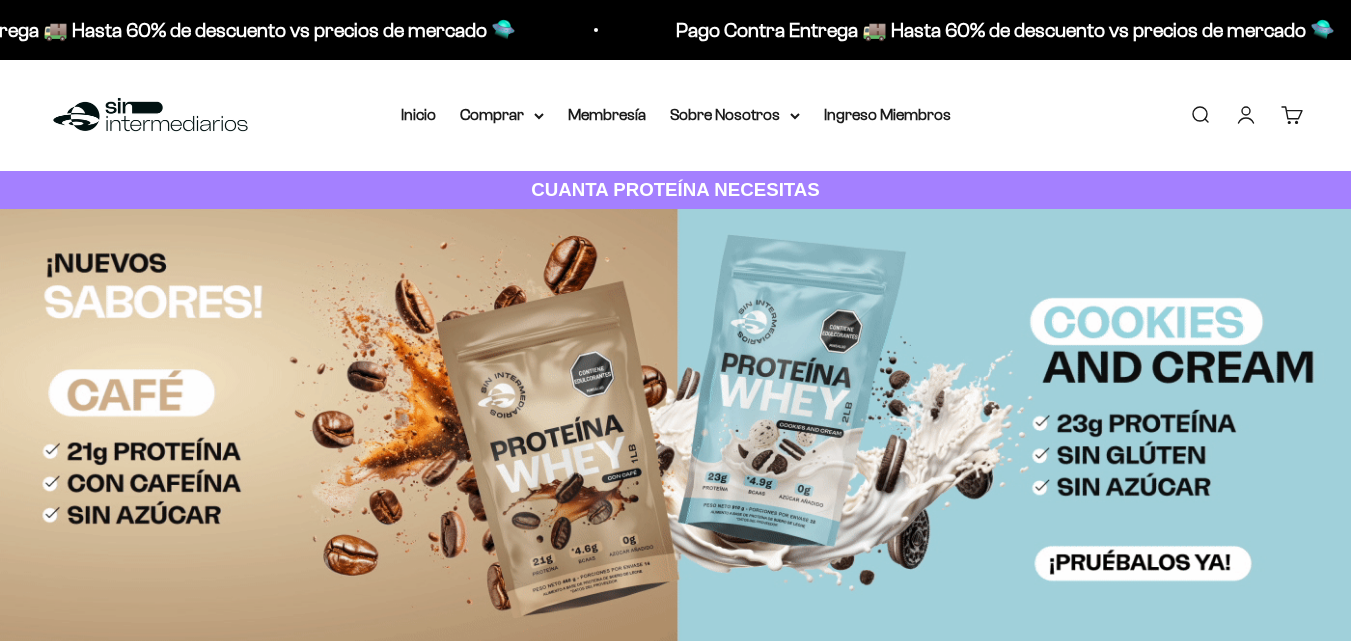 click on "Iniciar sesión" at bounding box center [1246, 115] 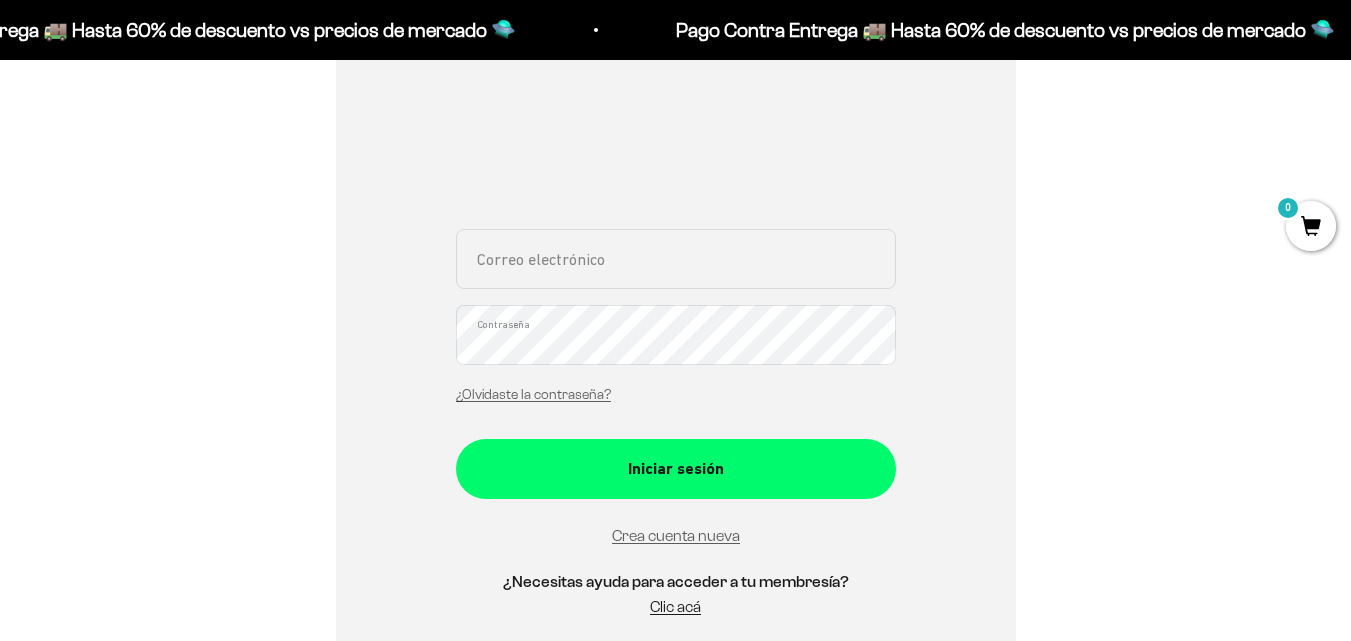 scroll, scrollTop: 313, scrollLeft: 0, axis: vertical 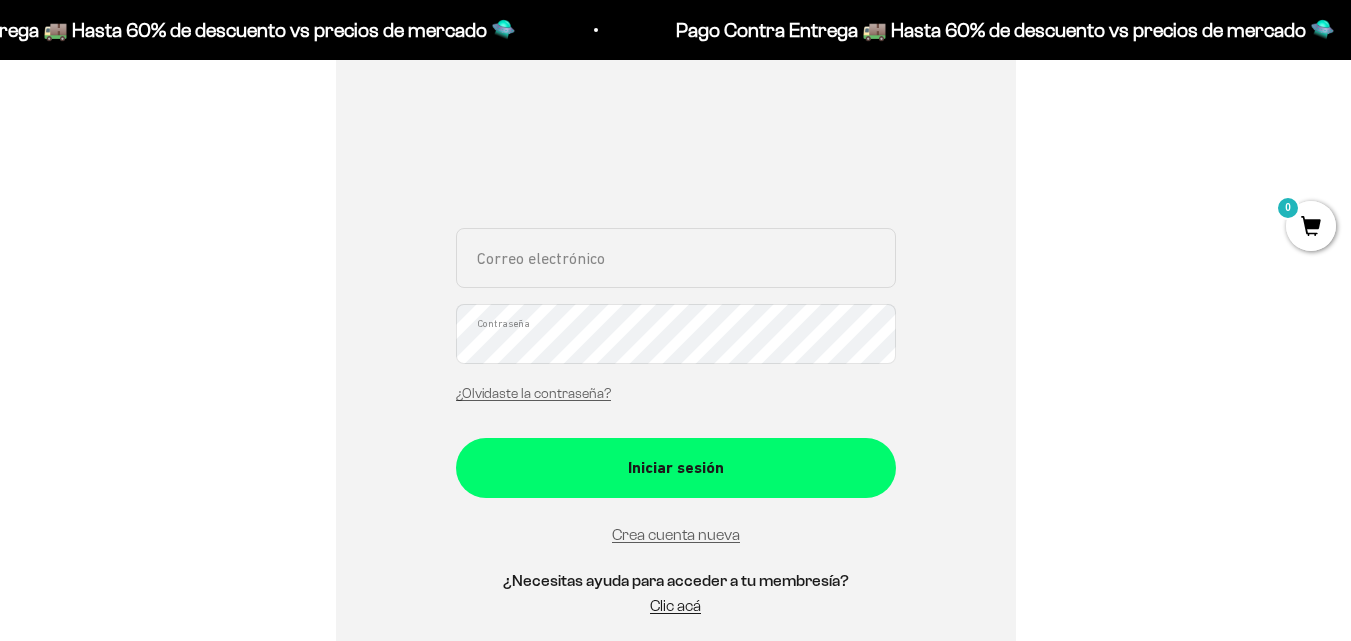 click on "Correo electrónico" at bounding box center (676, 258) 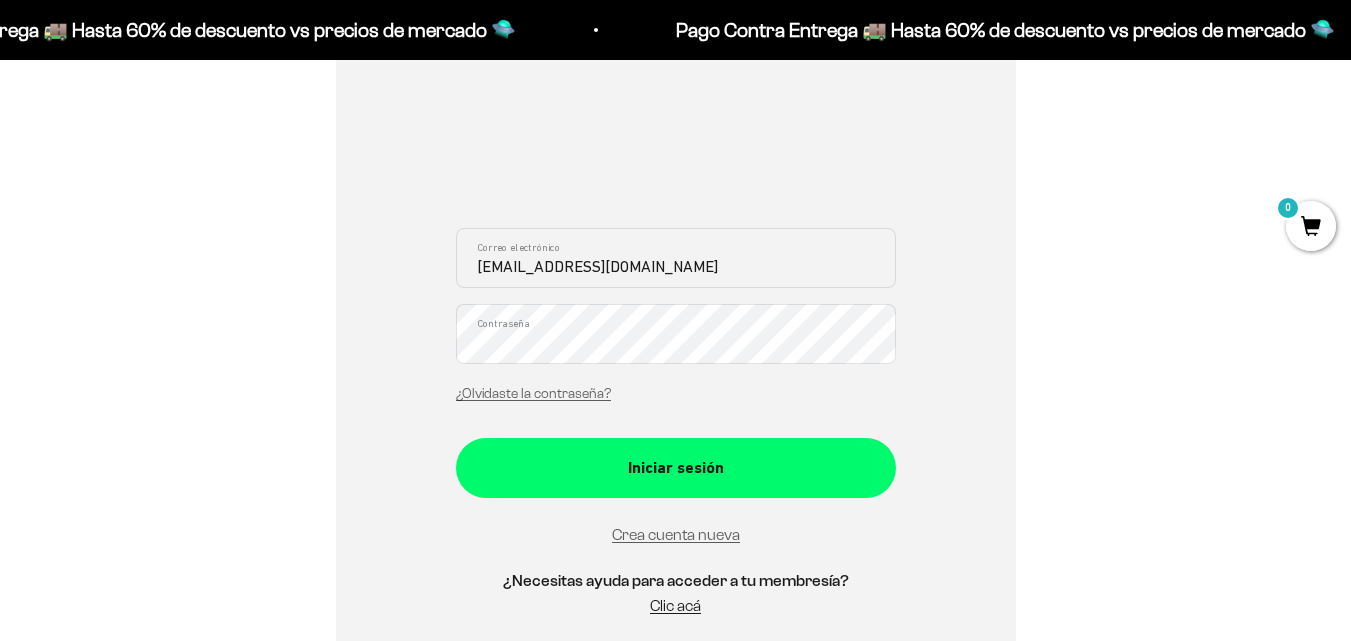 type on "[EMAIL_ADDRESS][DOMAIN_NAME]" 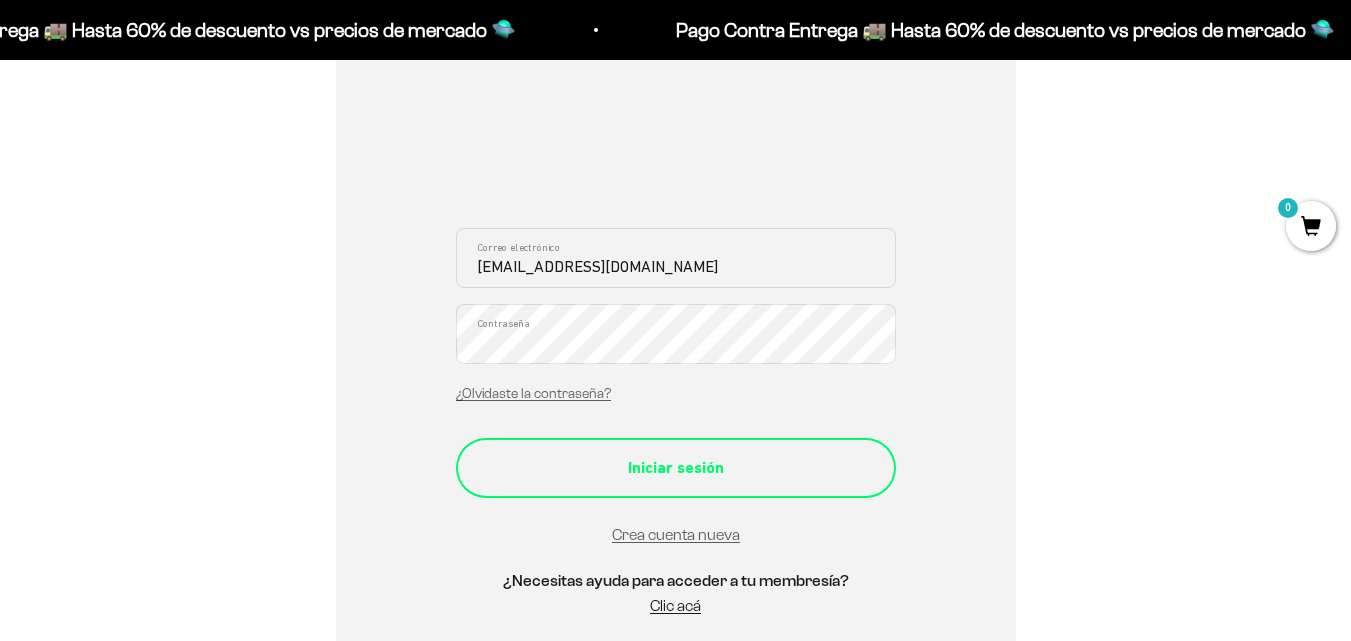 click on "Iniciar sesión" at bounding box center (676, 468) 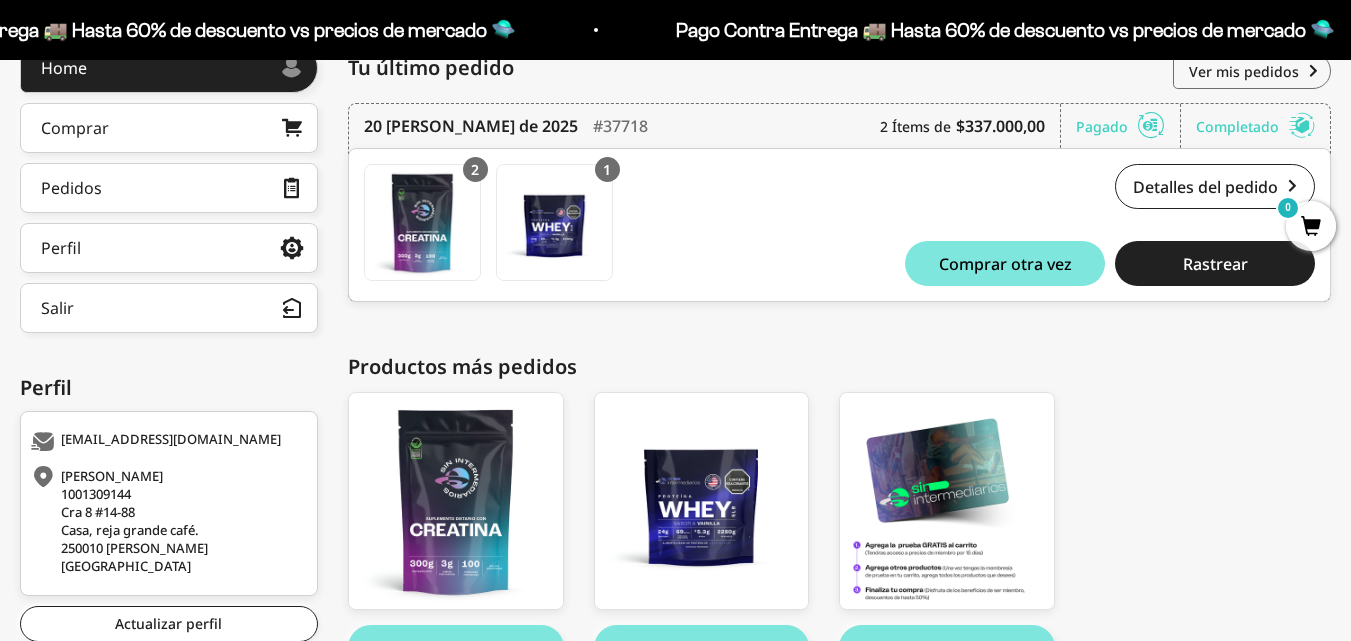 scroll, scrollTop: 425, scrollLeft: 0, axis: vertical 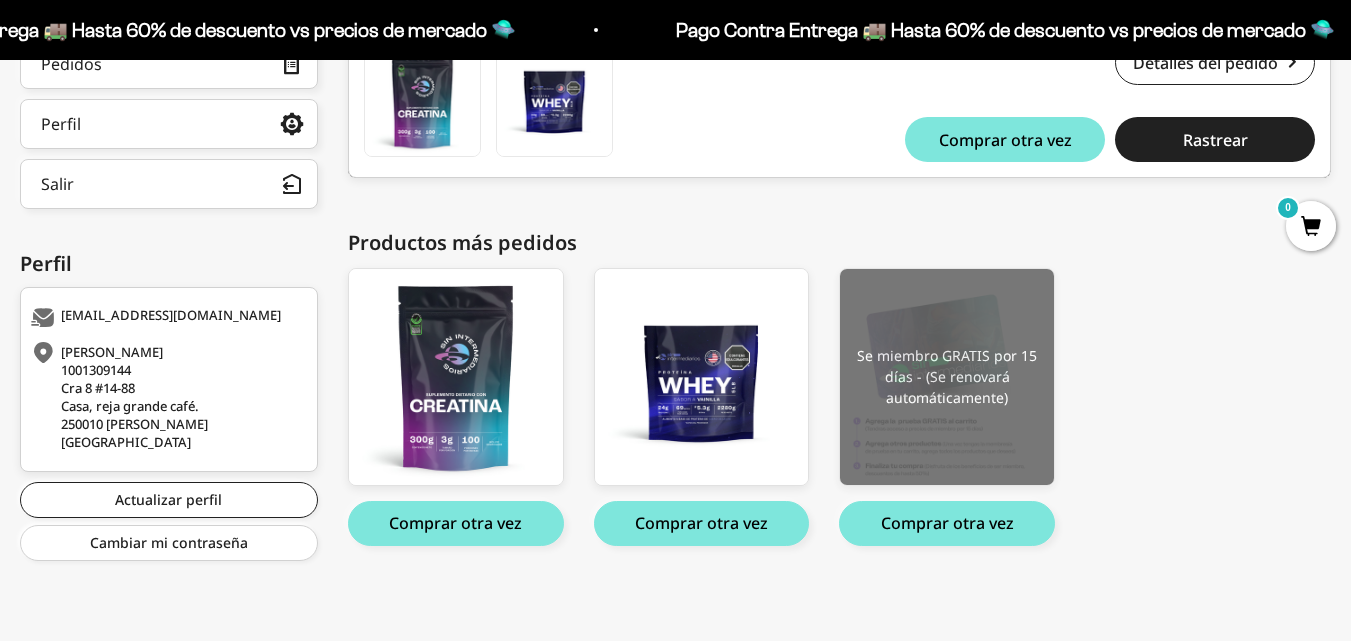 click at bounding box center (947, 377) 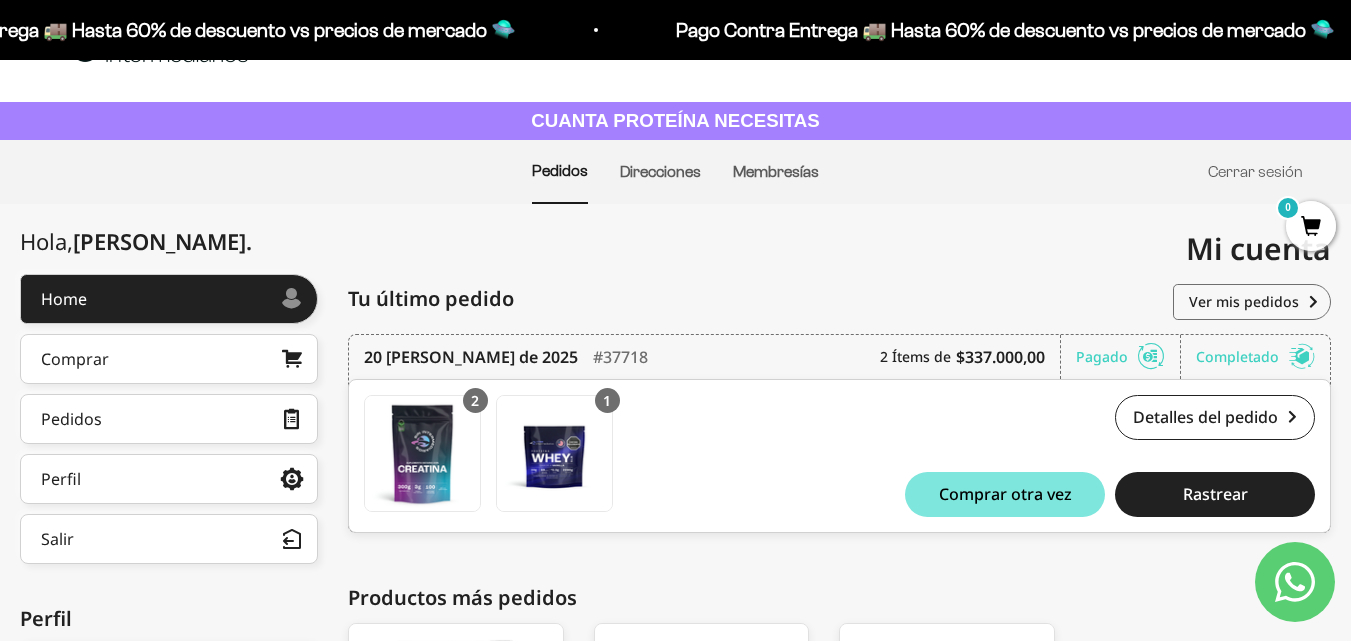scroll, scrollTop: 2, scrollLeft: 0, axis: vertical 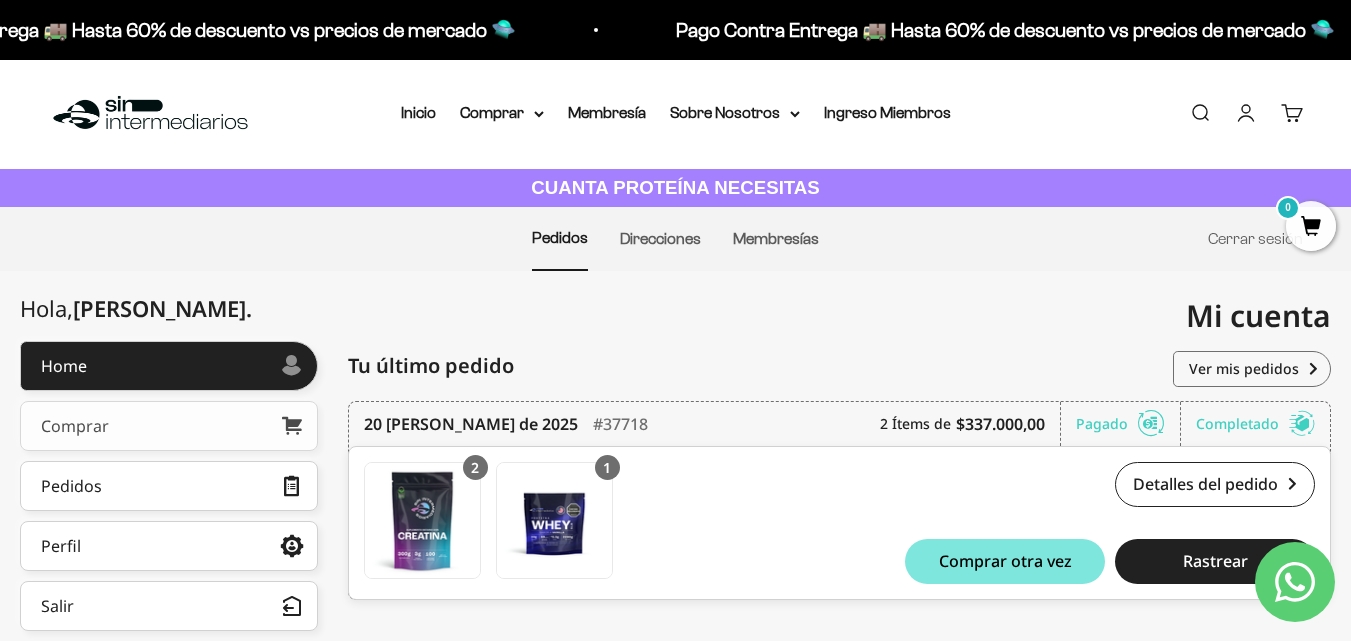click on "Comprar" at bounding box center [169, 426] 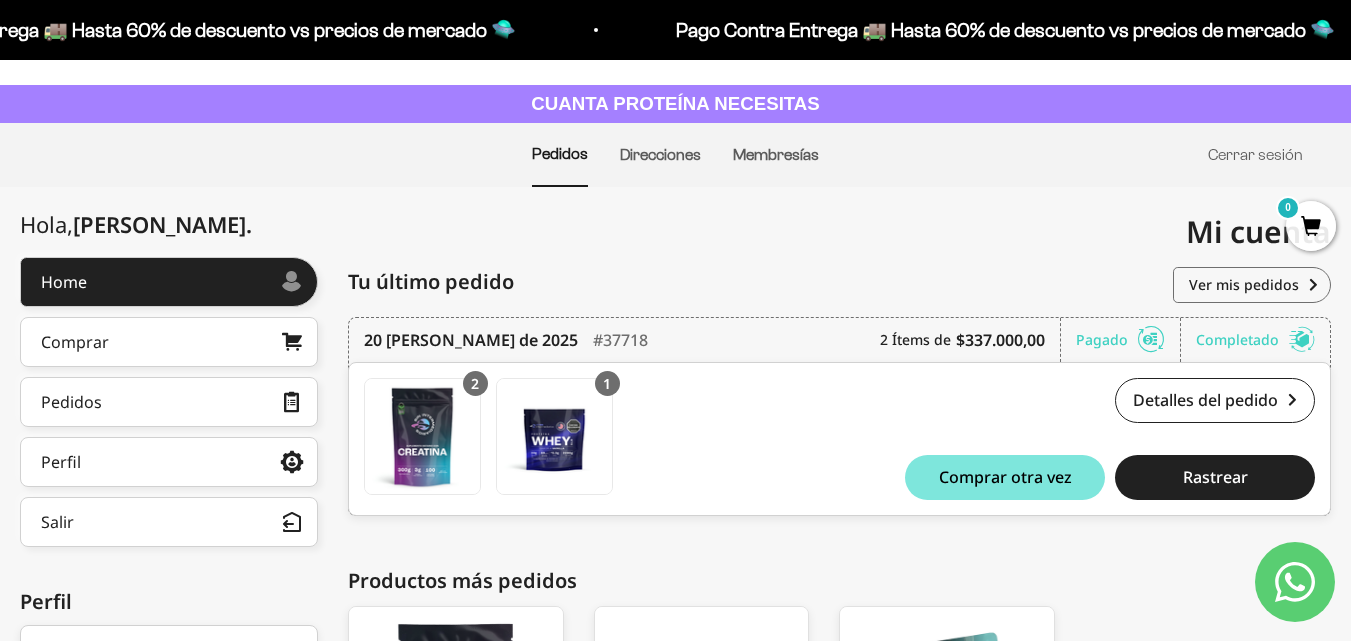 scroll, scrollTop: 0, scrollLeft: 0, axis: both 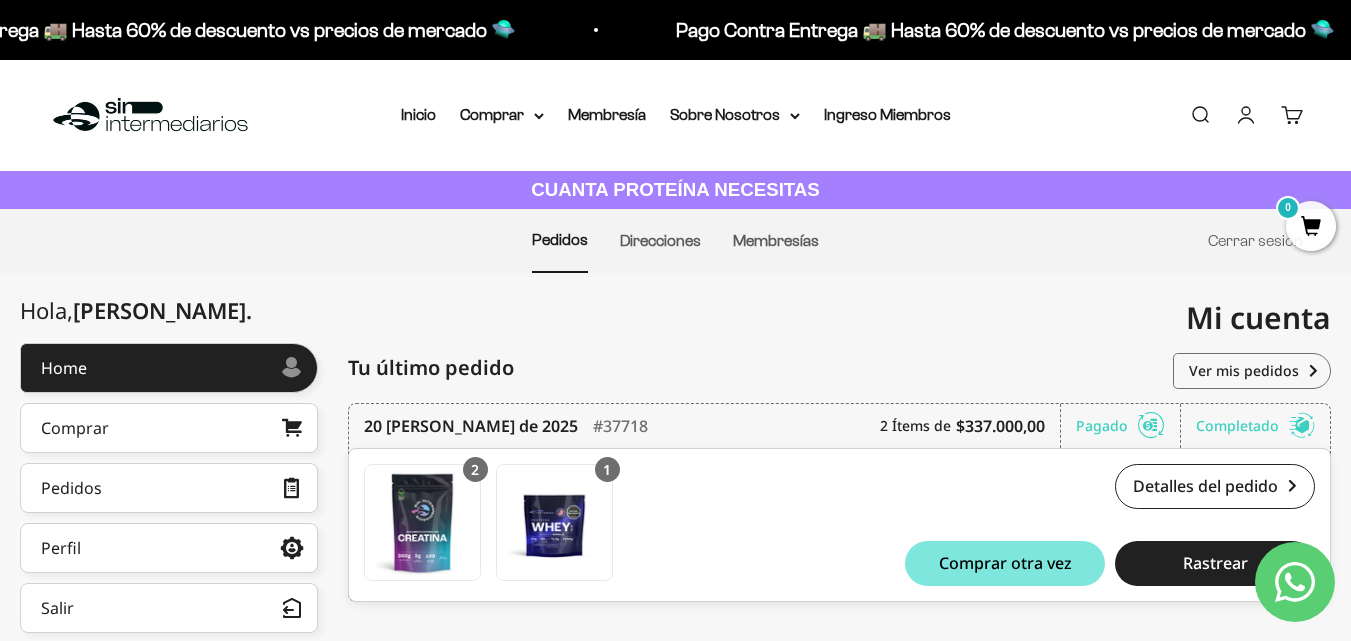 click at bounding box center [150, 115] 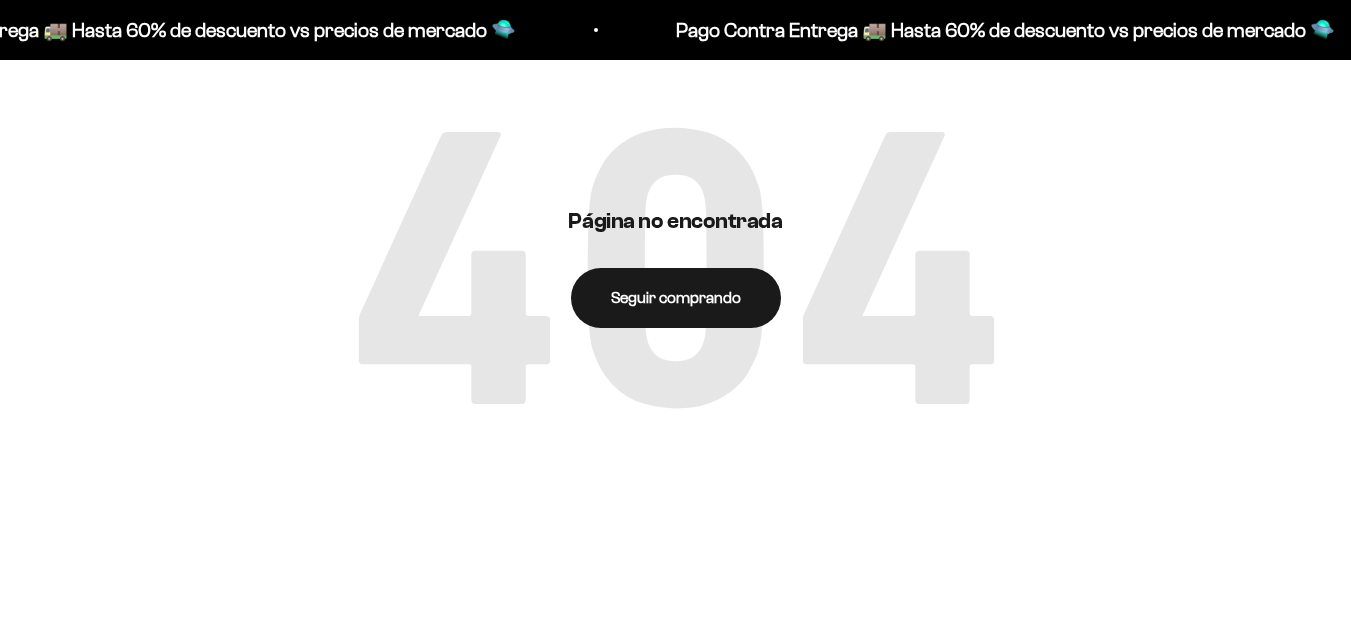 scroll, scrollTop: 323, scrollLeft: 0, axis: vertical 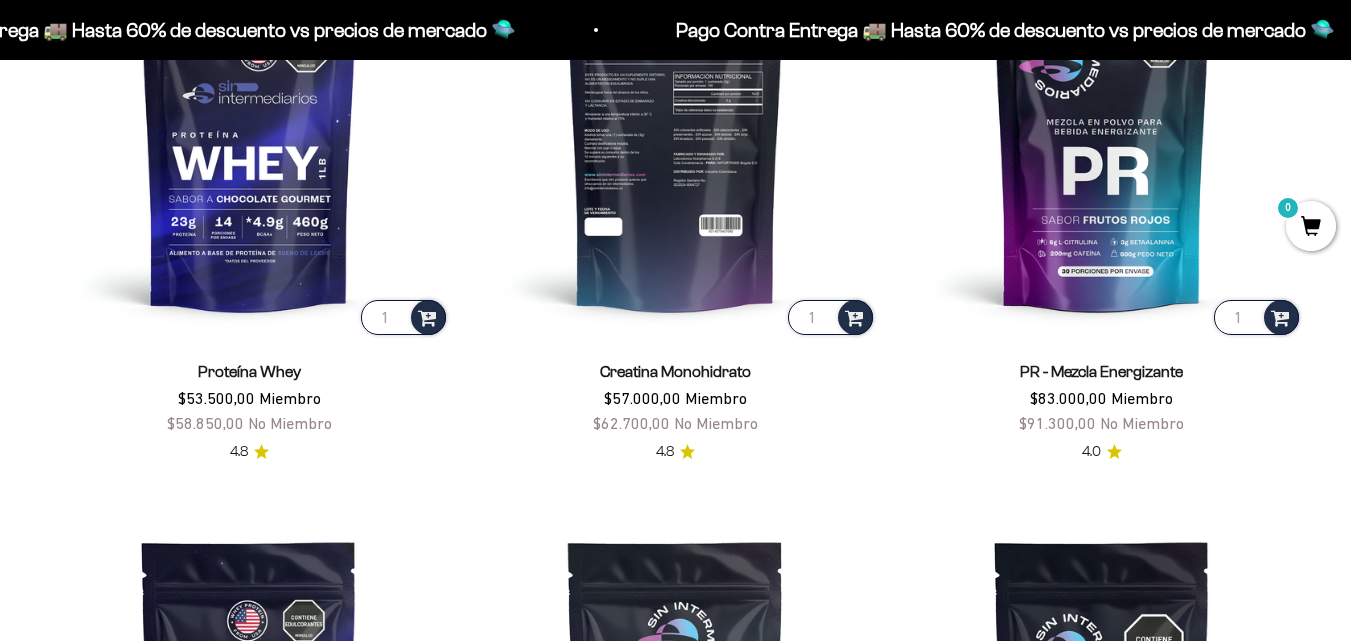 click at bounding box center [675, 137] 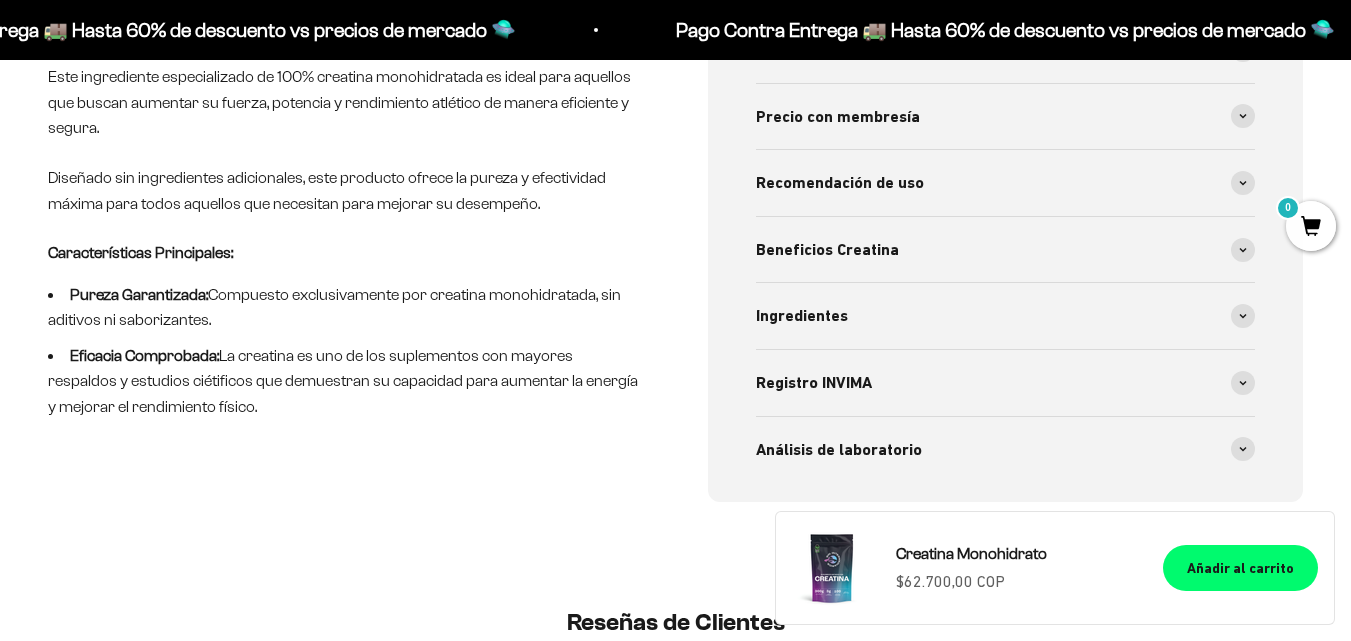 scroll, scrollTop: 948, scrollLeft: 0, axis: vertical 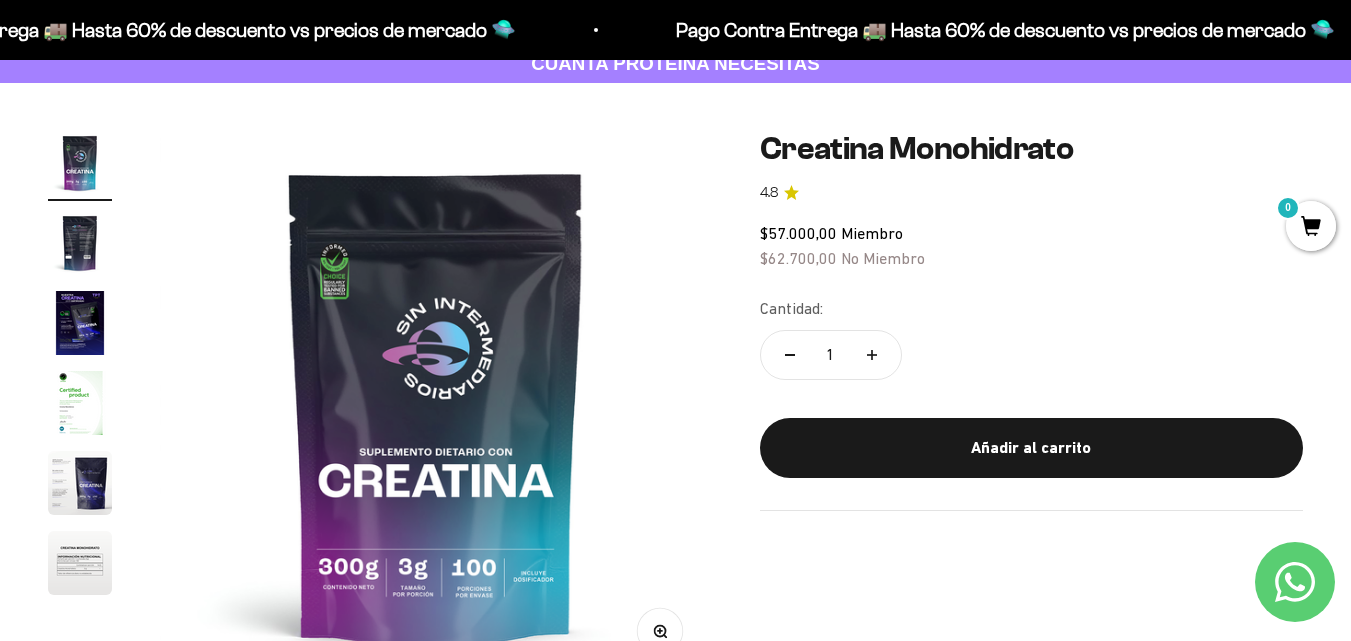 click 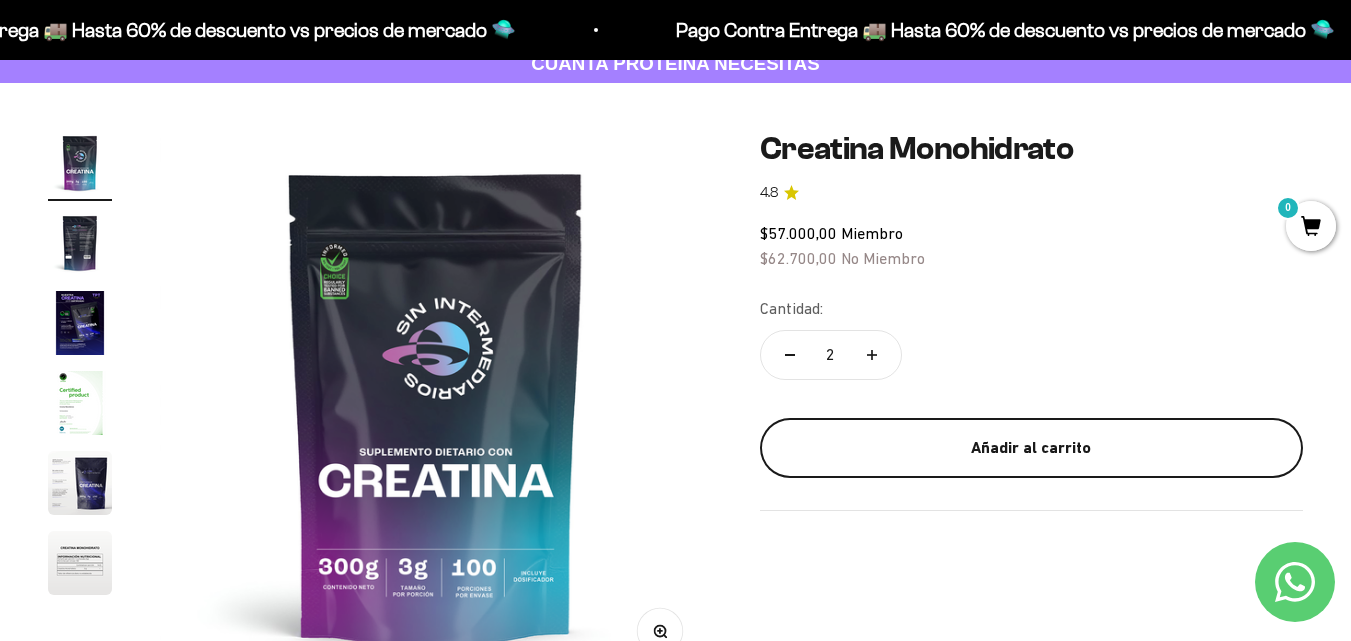 click on "Añadir al carrito" at bounding box center [1031, 448] 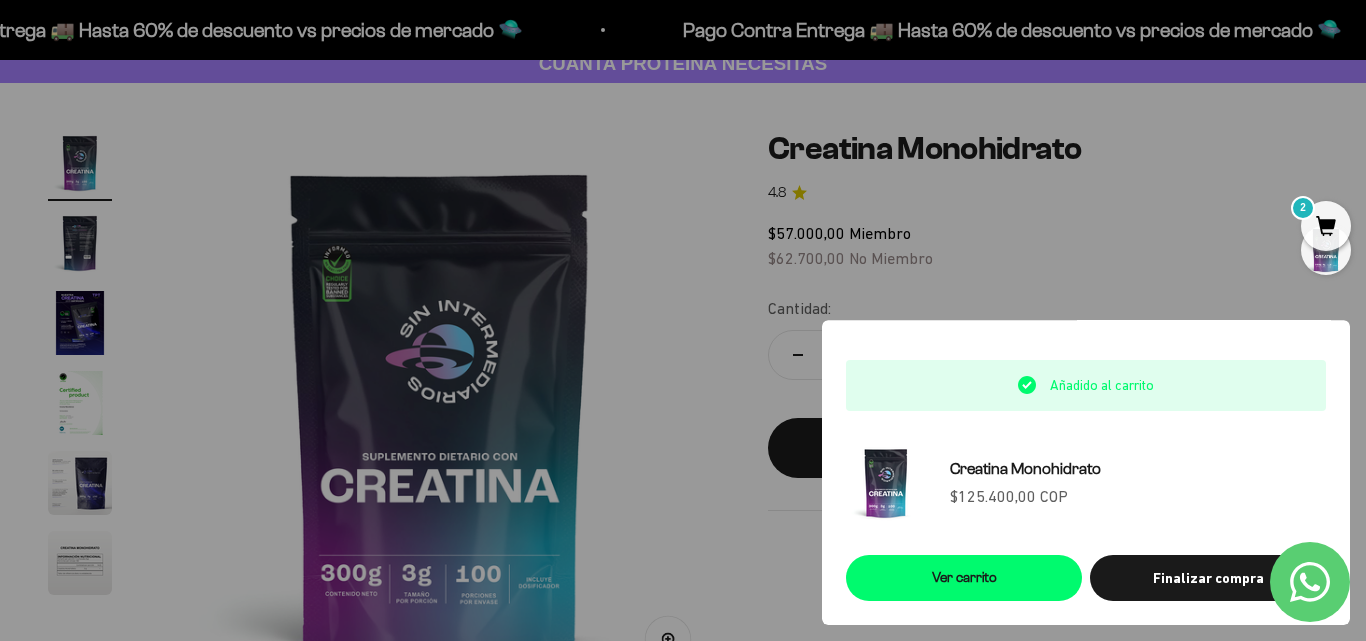 click at bounding box center (683, 320) 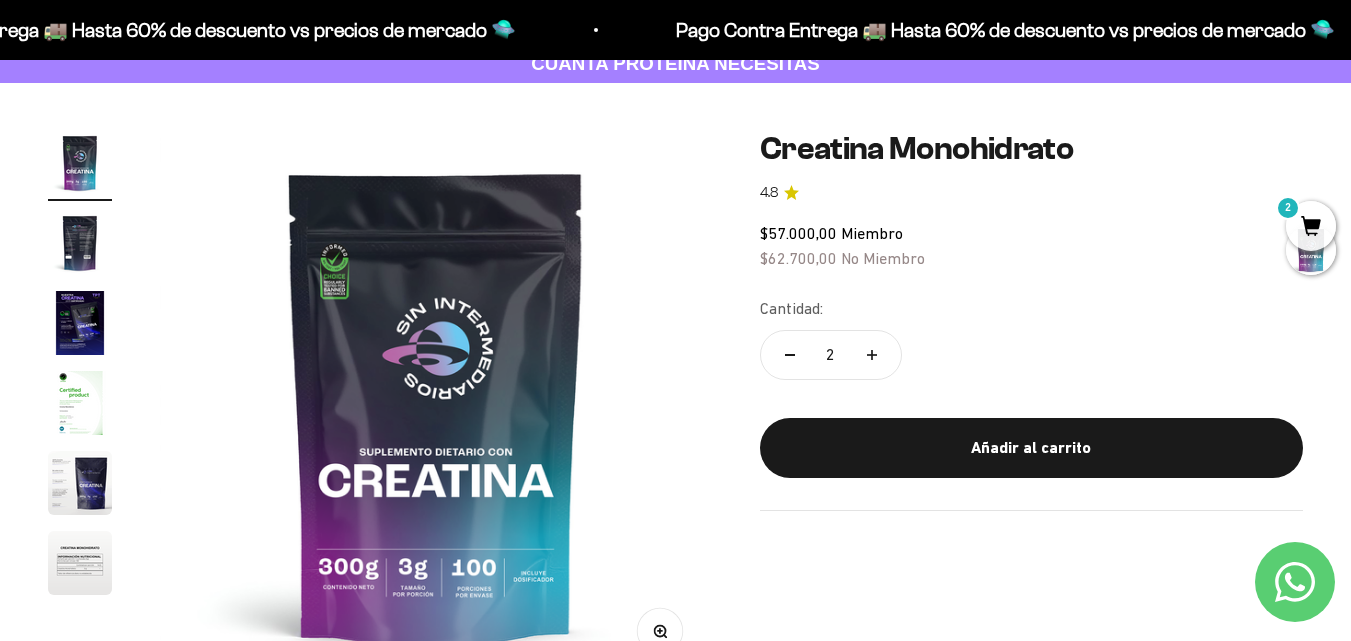 click 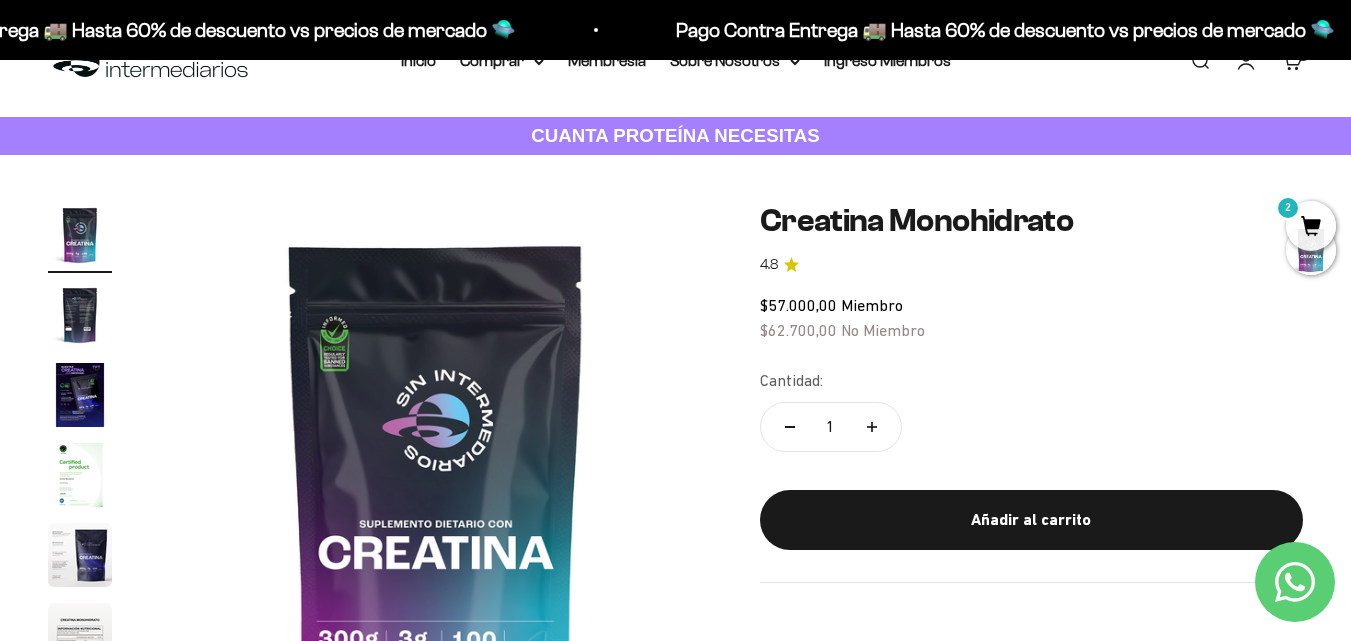 scroll, scrollTop: 0, scrollLeft: 0, axis: both 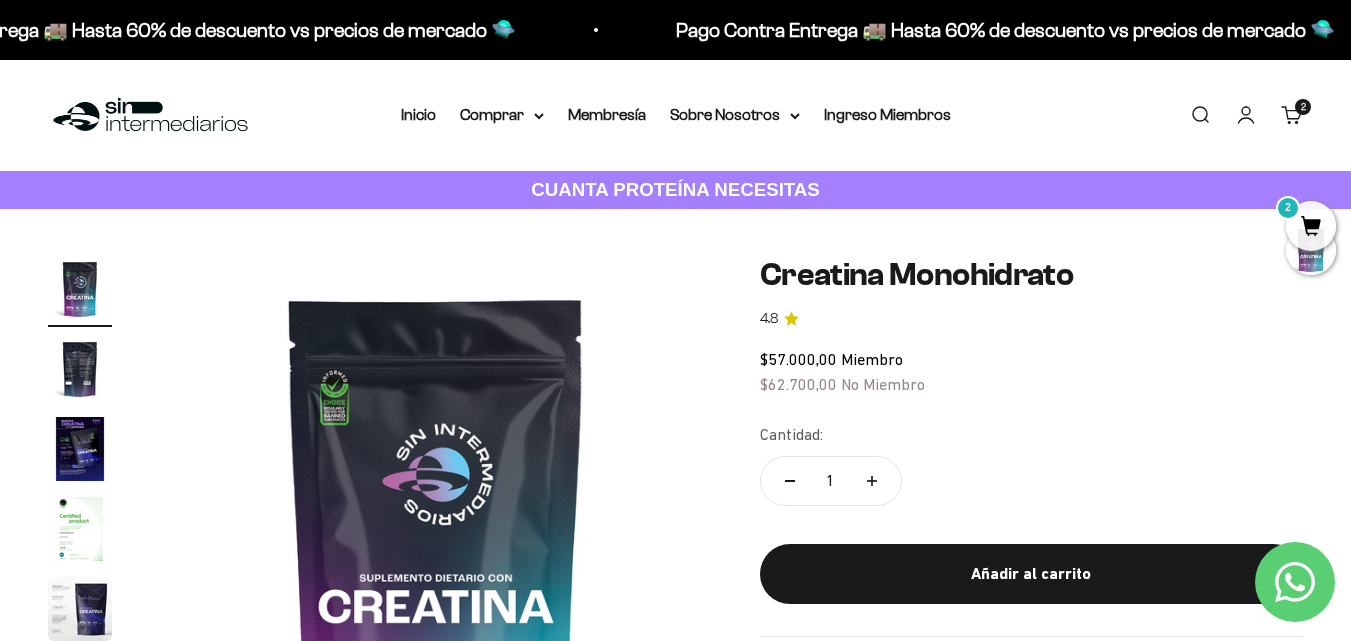 click on "2" at bounding box center (1311, 226) 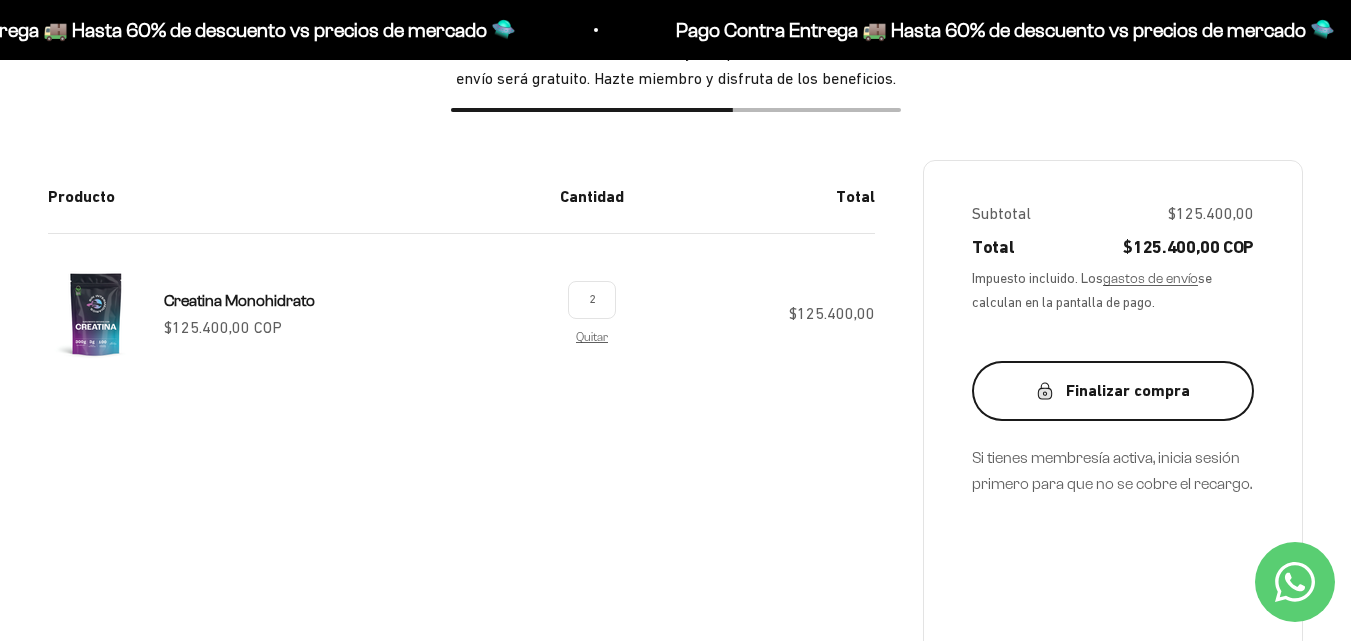 scroll, scrollTop: 0, scrollLeft: 0, axis: both 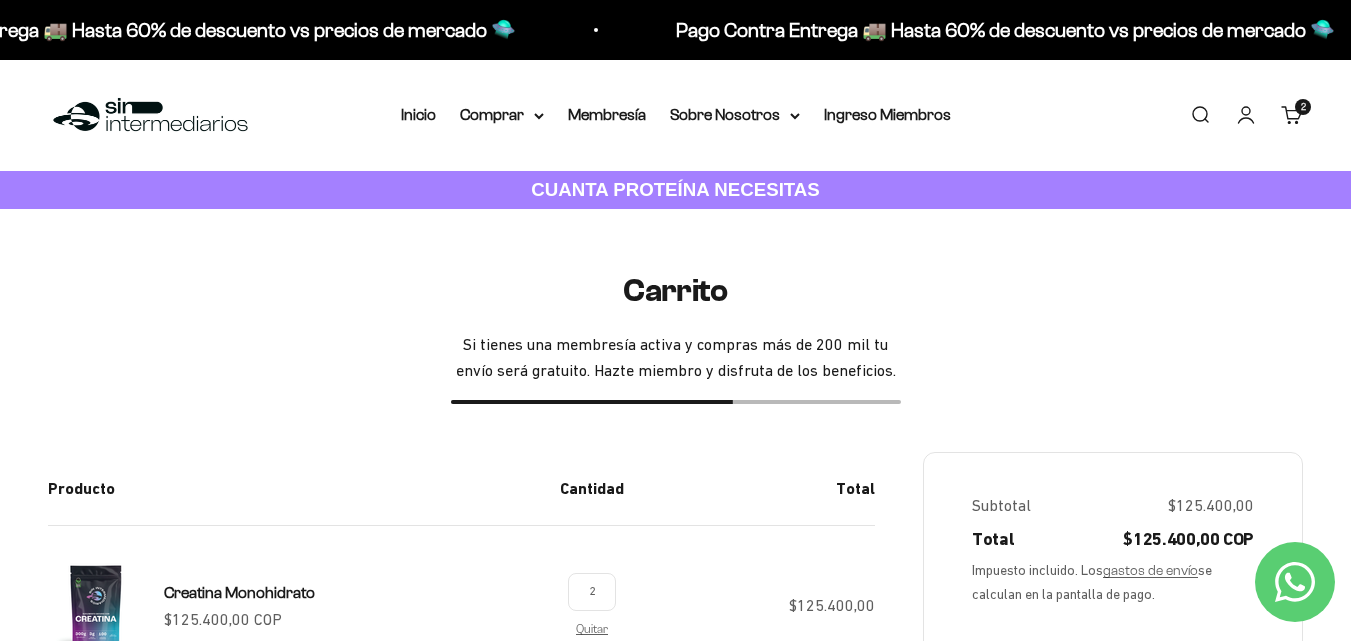 click at bounding box center [150, 115] 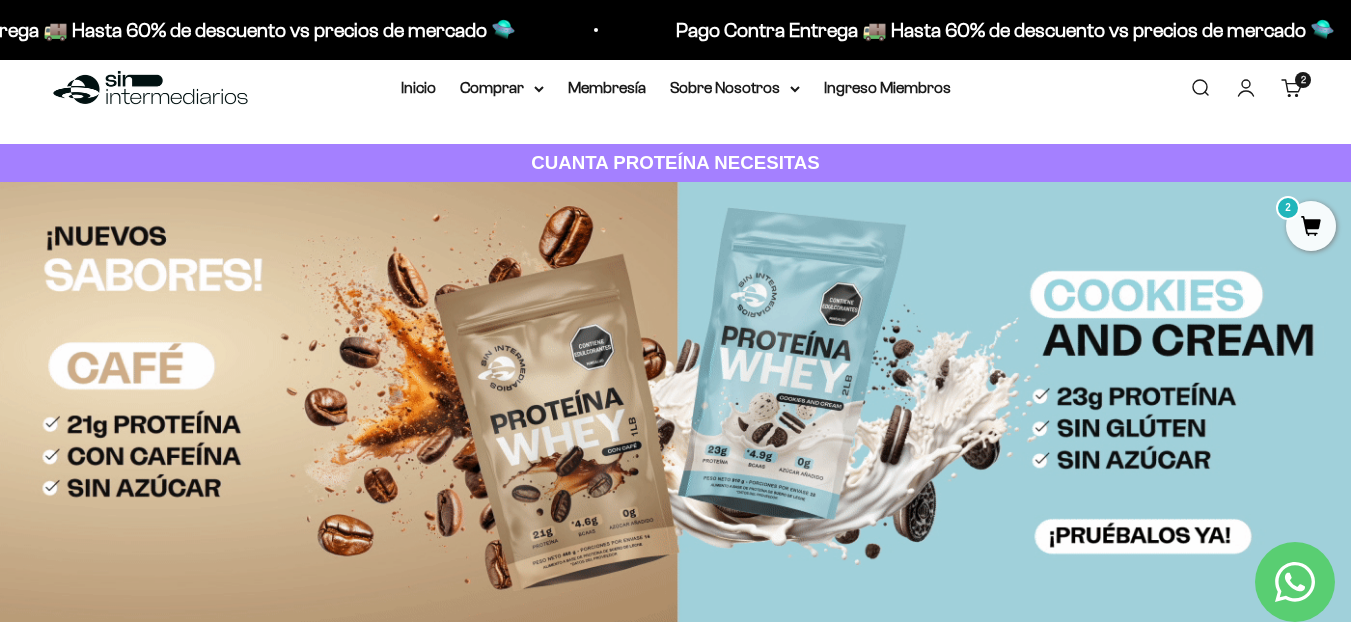 scroll, scrollTop: 0, scrollLeft: 0, axis: both 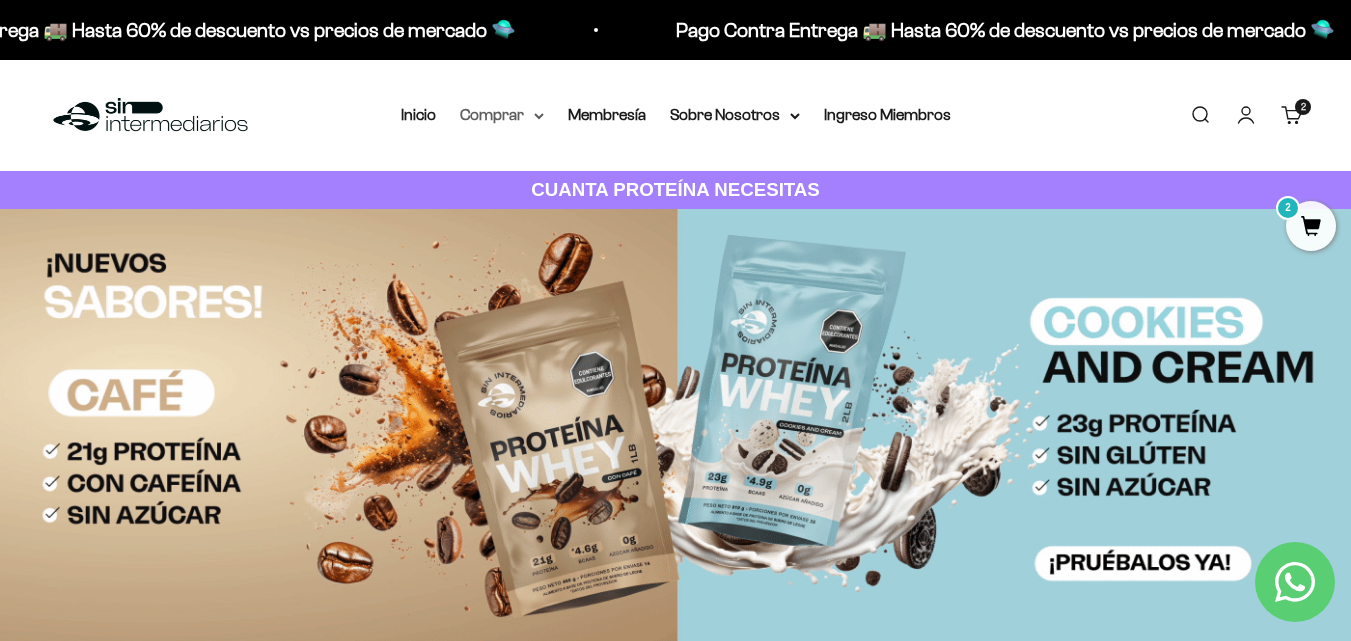 click on "Comprar" at bounding box center (502, 115) 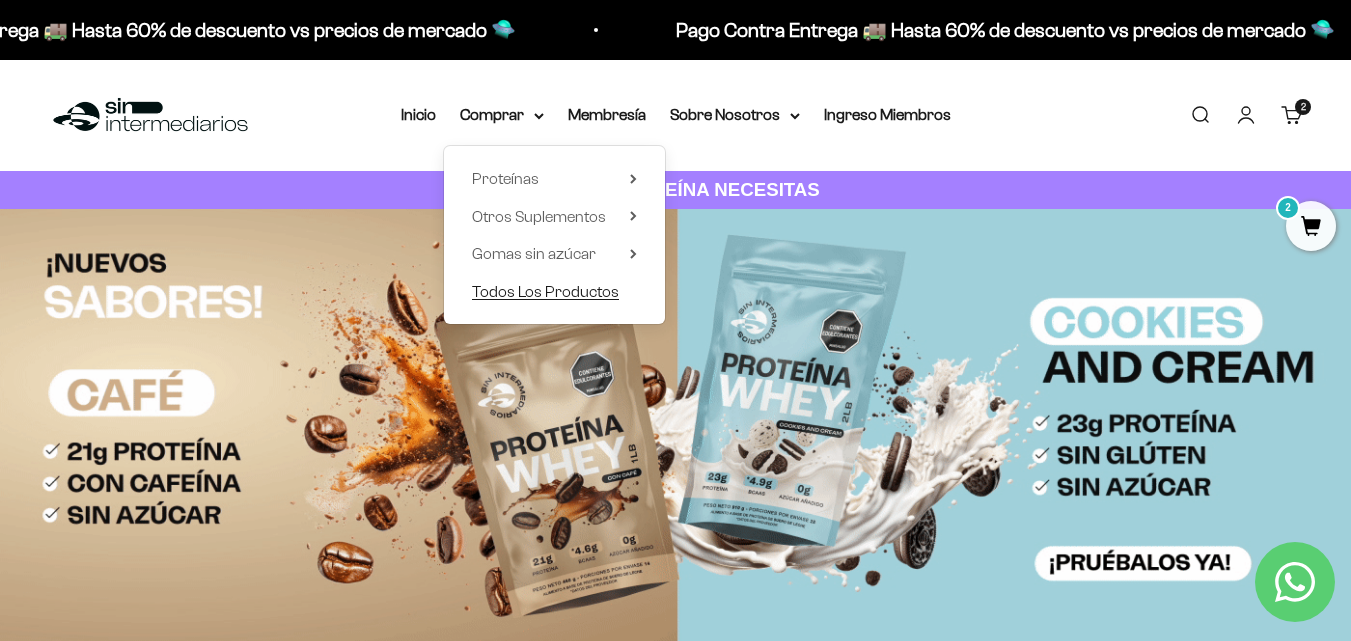 click on "Todos Los Productos" at bounding box center (545, 291) 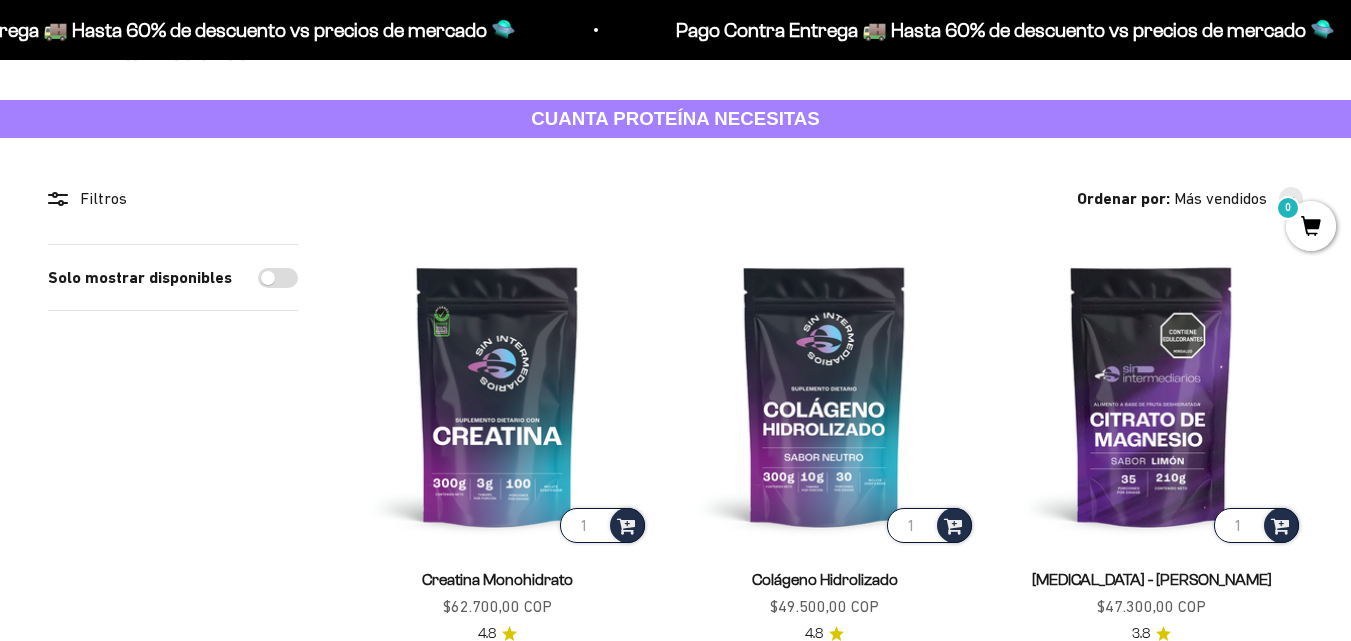 scroll, scrollTop: 68, scrollLeft: 0, axis: vertical 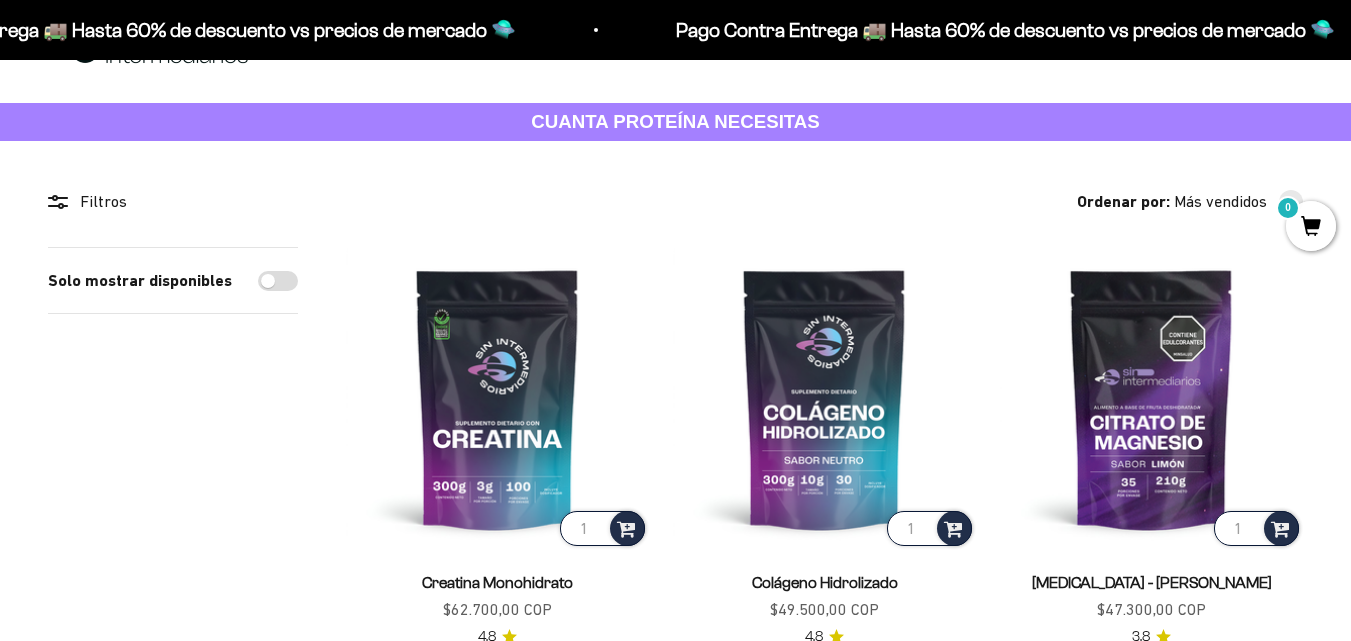 click on "Solo mostrar disponibles" at bounding box center [278, 281] 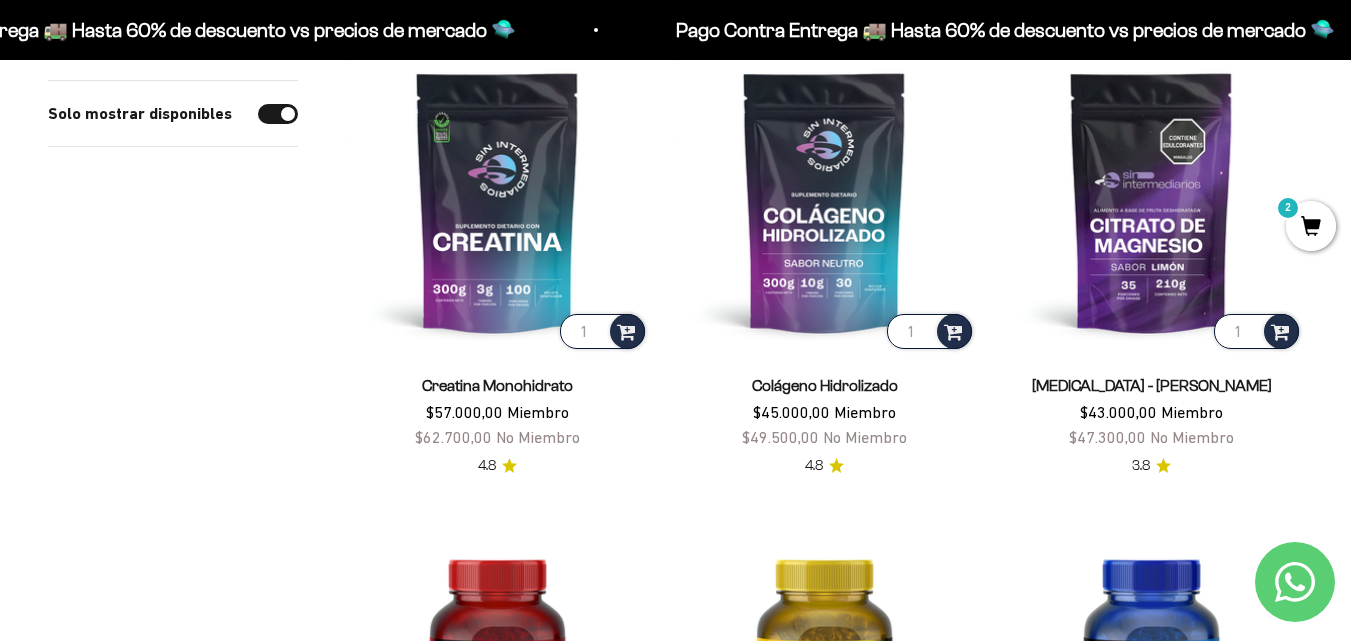 scroll, scrollTop: 0, scrollLeft: 0, axis: both 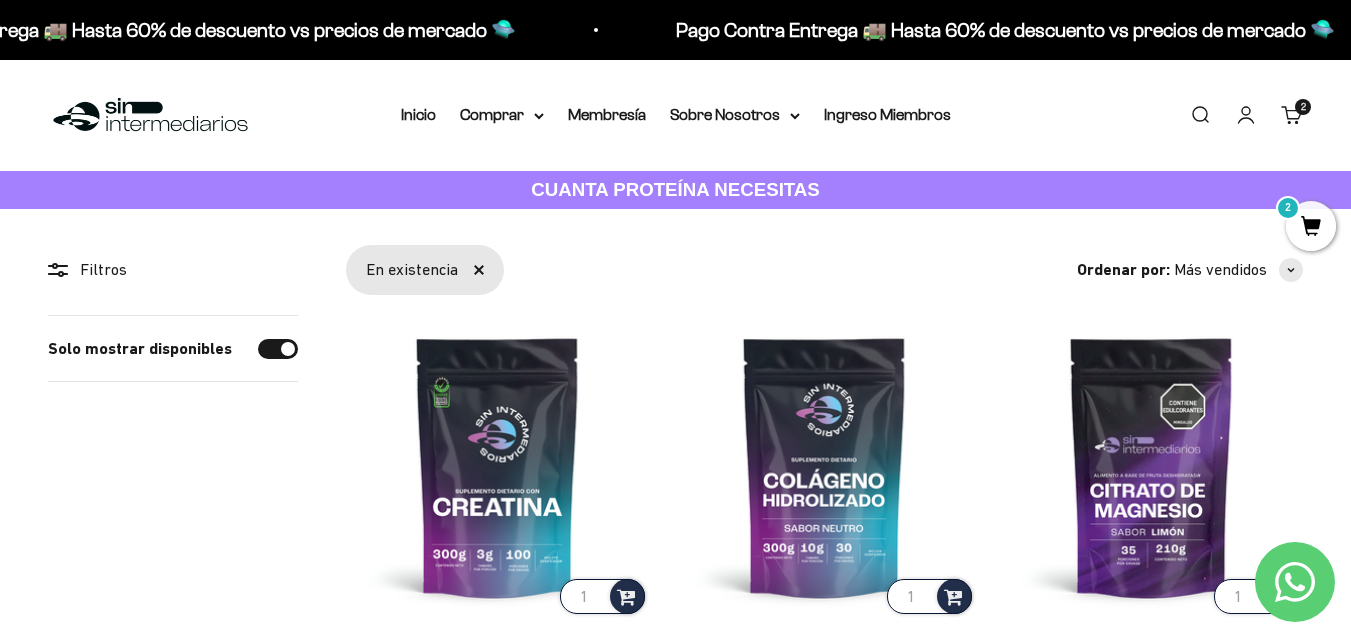 click on "2" at bounding box center (1311, 226) 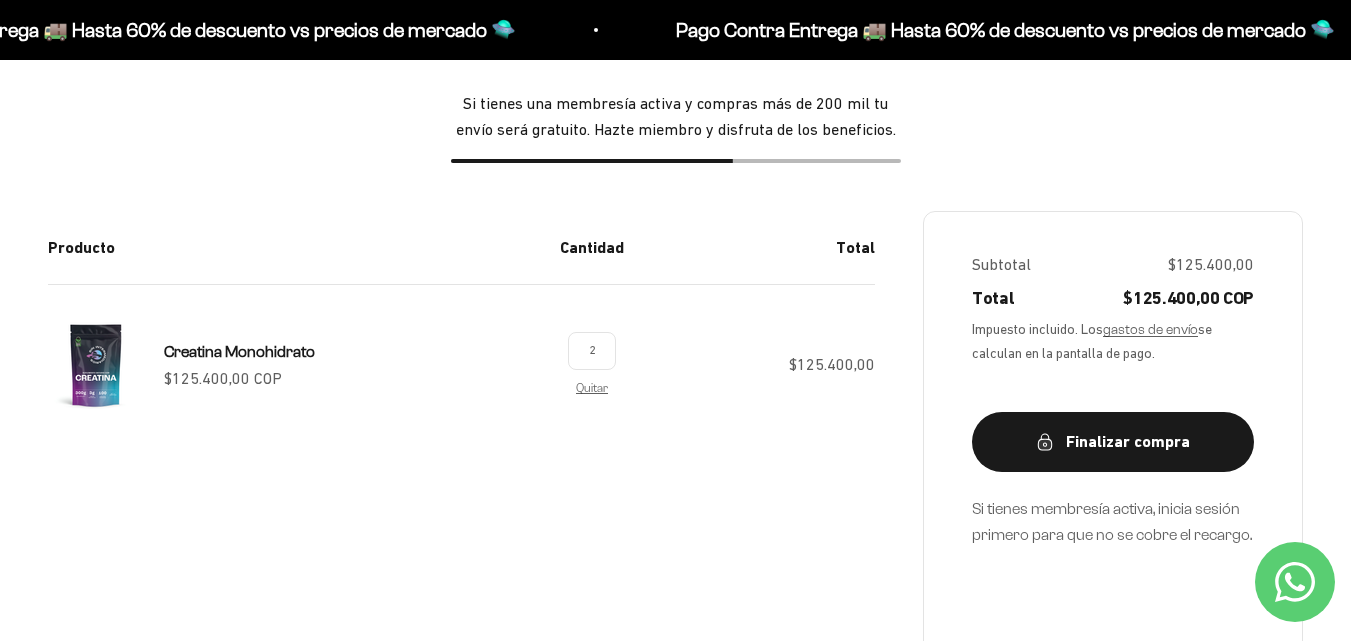 scroll, scrollTop: 242, scrollLeft: 0, axis: vertical 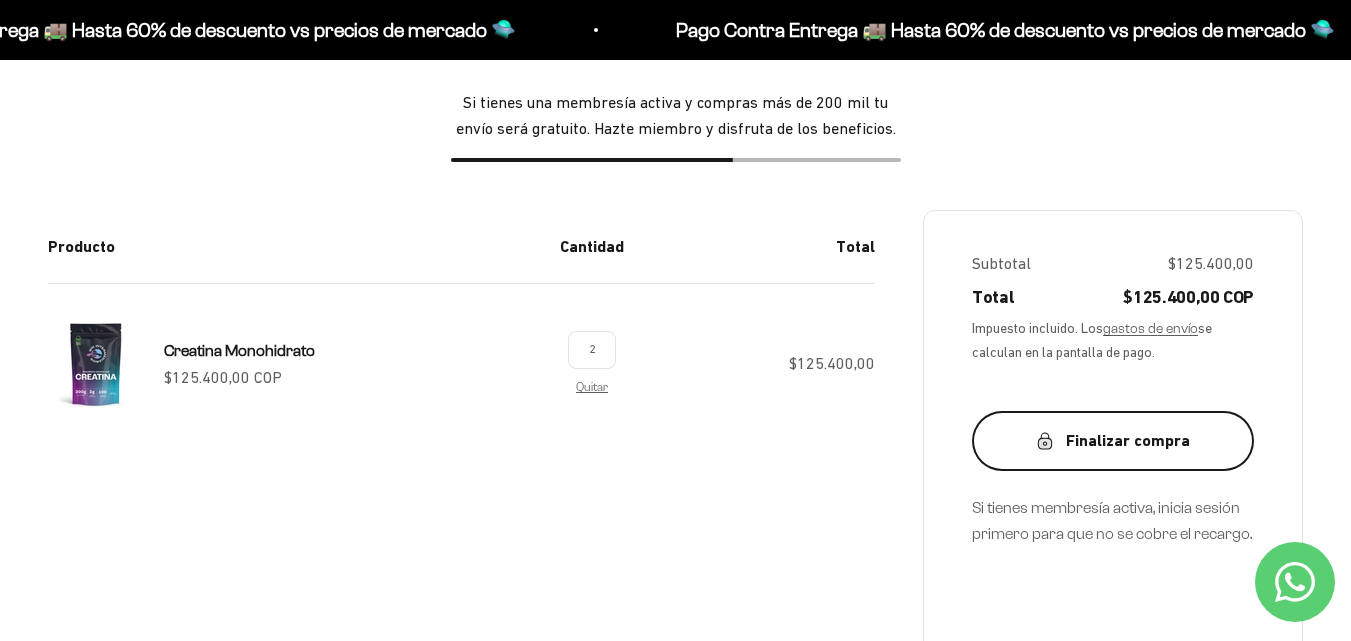click on "Finalizar compra" at bounding box center [1113, 441] 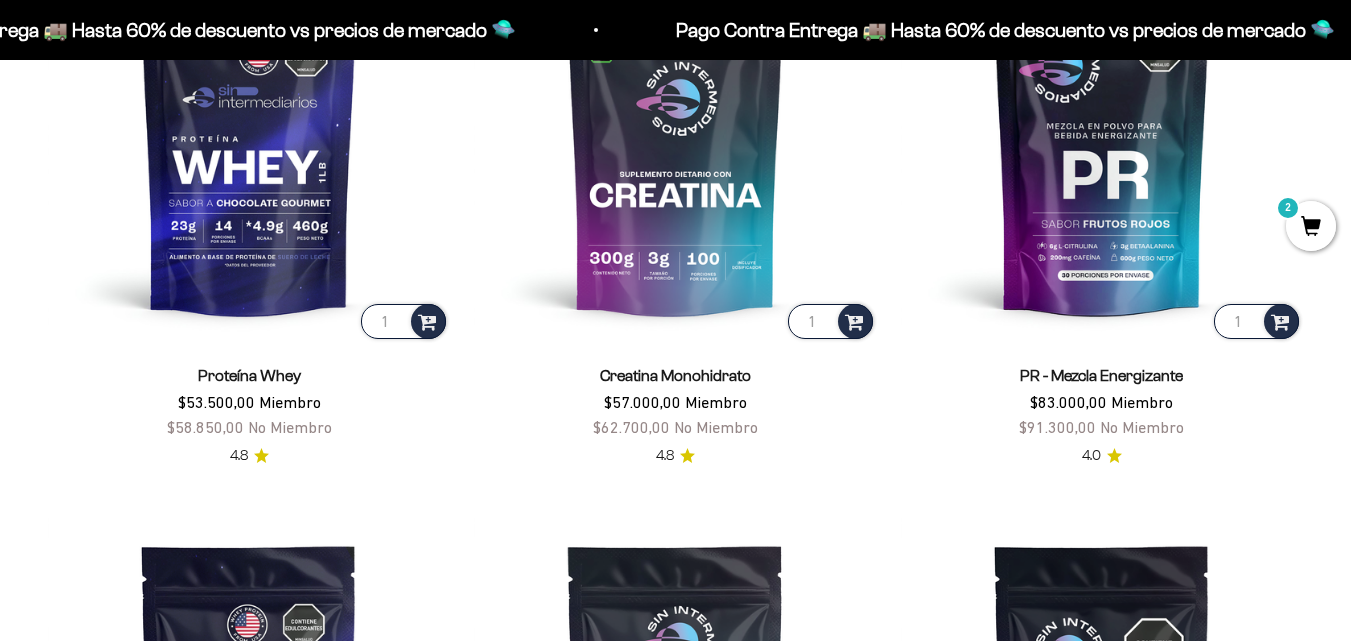 scroll, scrollTop: 763, scrollLeft: 0, axis: vertical 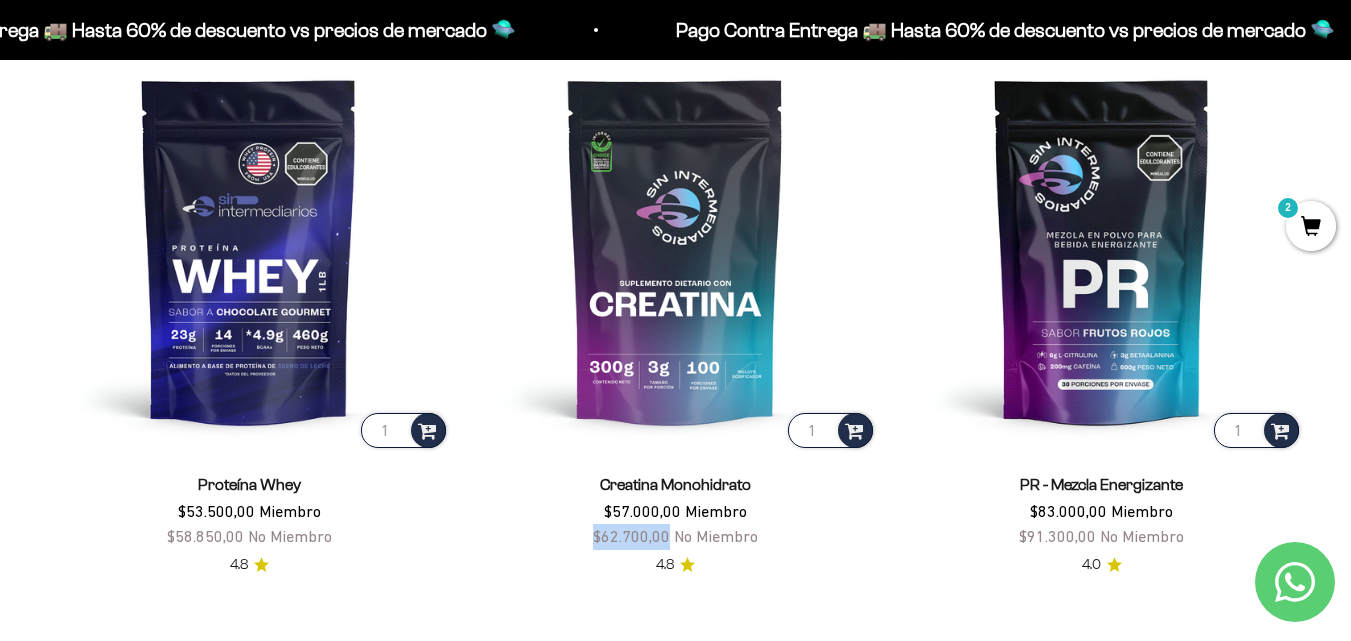 drag, startPoint x: 594, startPoint y: 538, endPoint x: 669, endPoint y: 537, distance: 75.00667 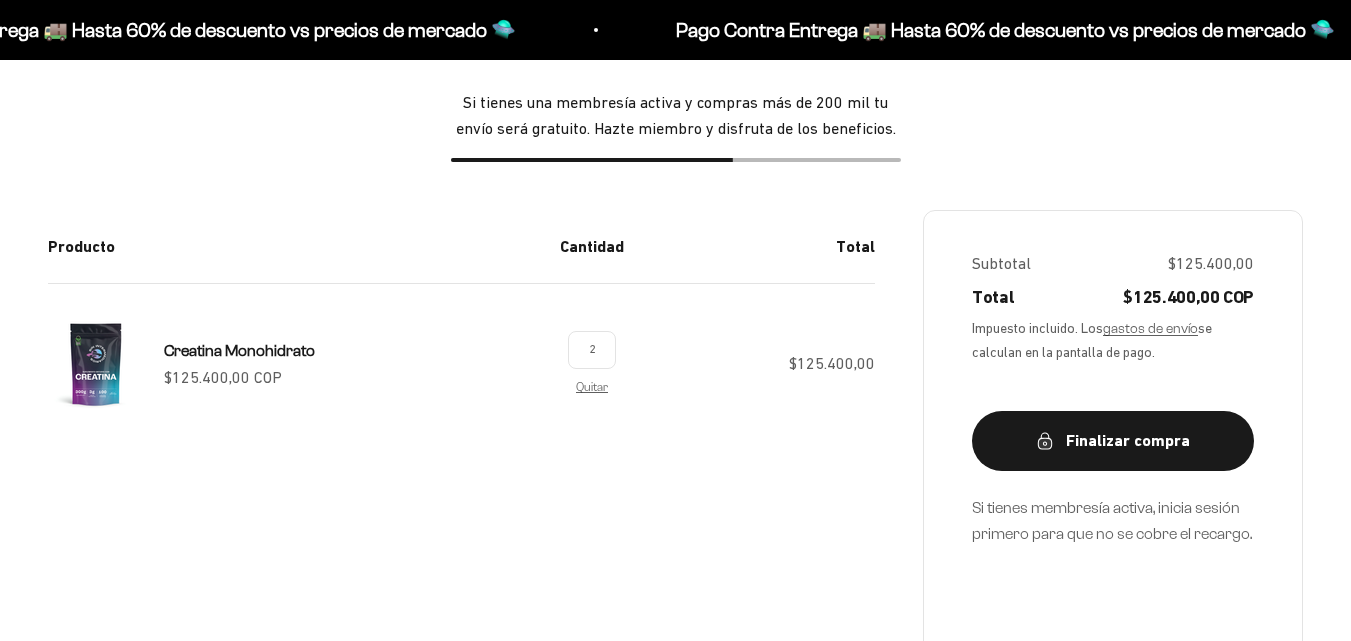 scroll, scrollTop: 242, scrollLeft: 0, axis: vertical 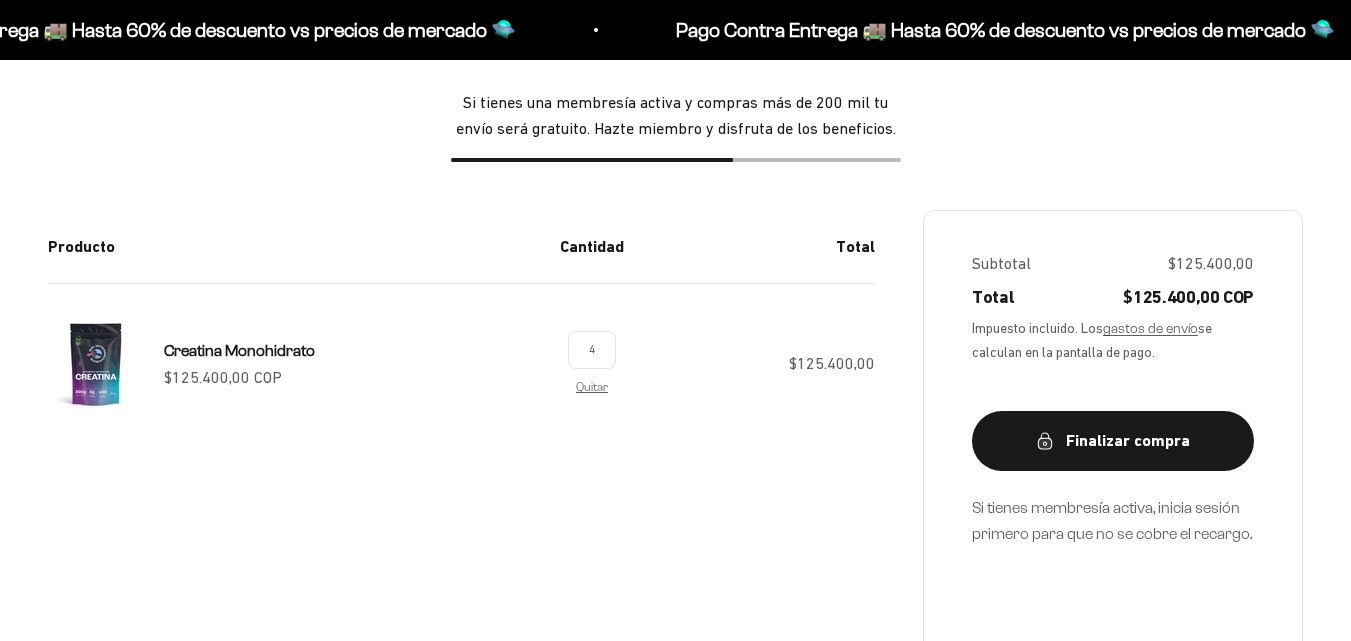 type on "4" 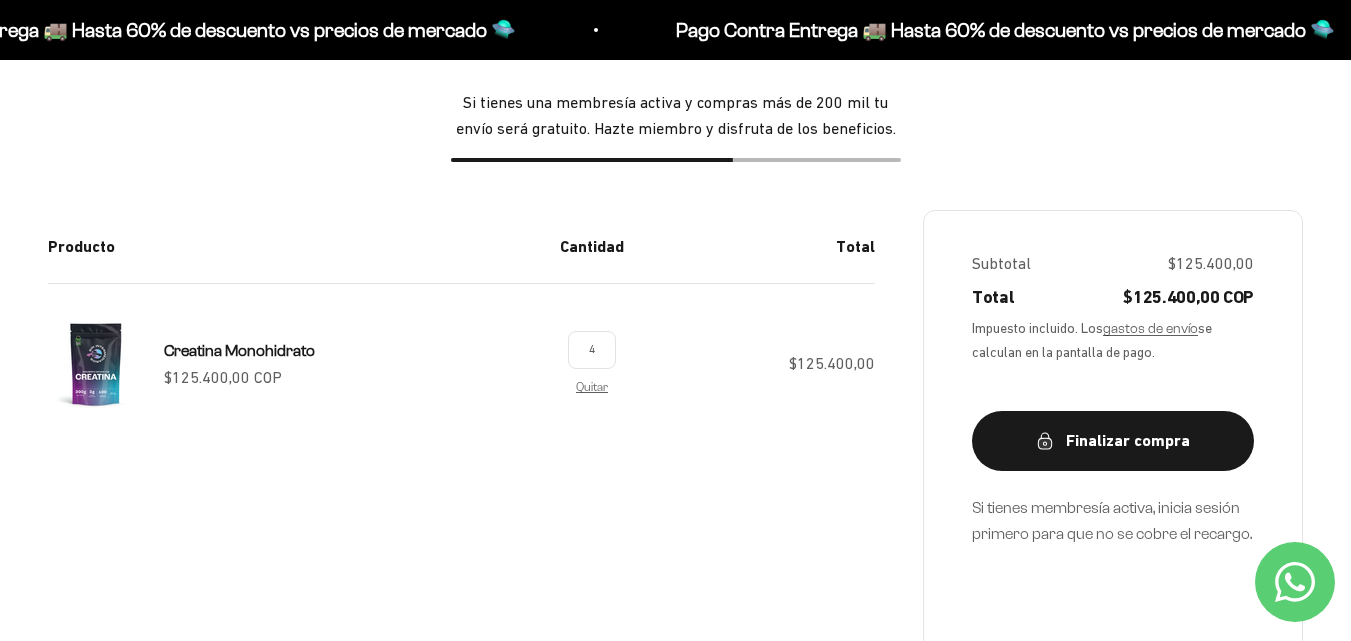 click on "Producto
Cantidad
Total
Creatina Monohidrato
Precio de oferta $125.400,00 COP
2
Quitar
4
Quitar
$125.400,00
Subtotal
$125.400,00
Total
$125.400,00 COP gastos de envío" at bounding box center [675, 525] 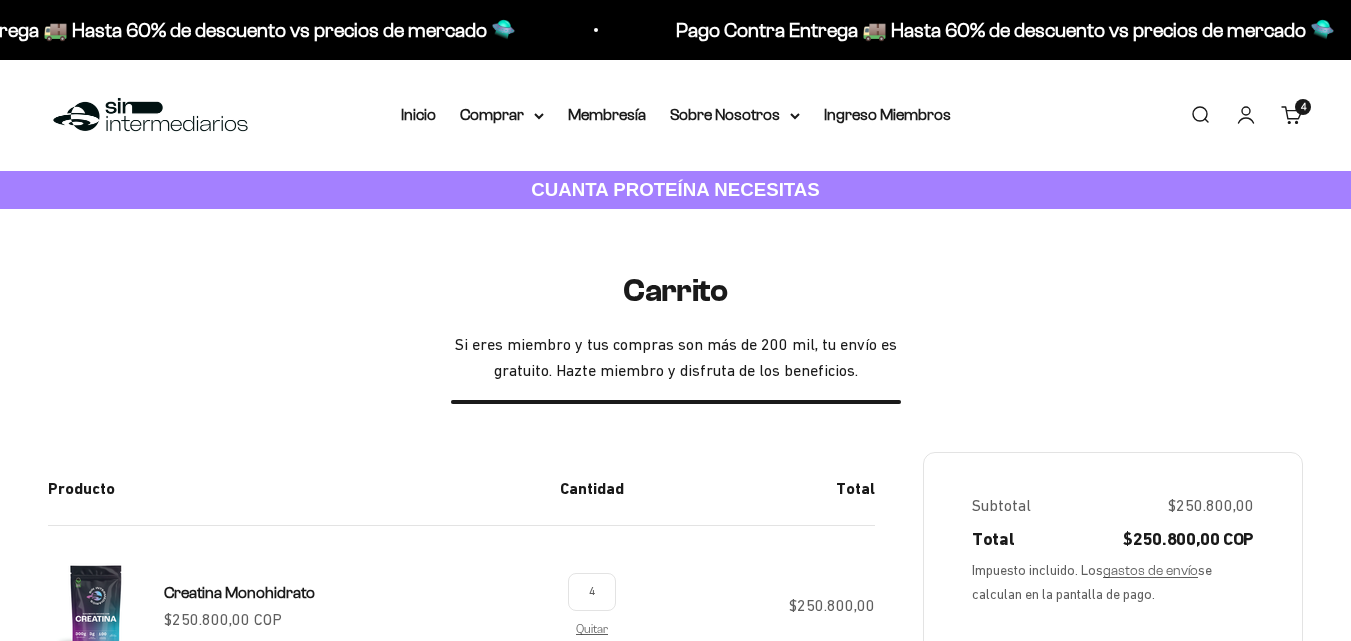 scroll, scrollTop: 242, scrollLeft: 0, axis: vertical 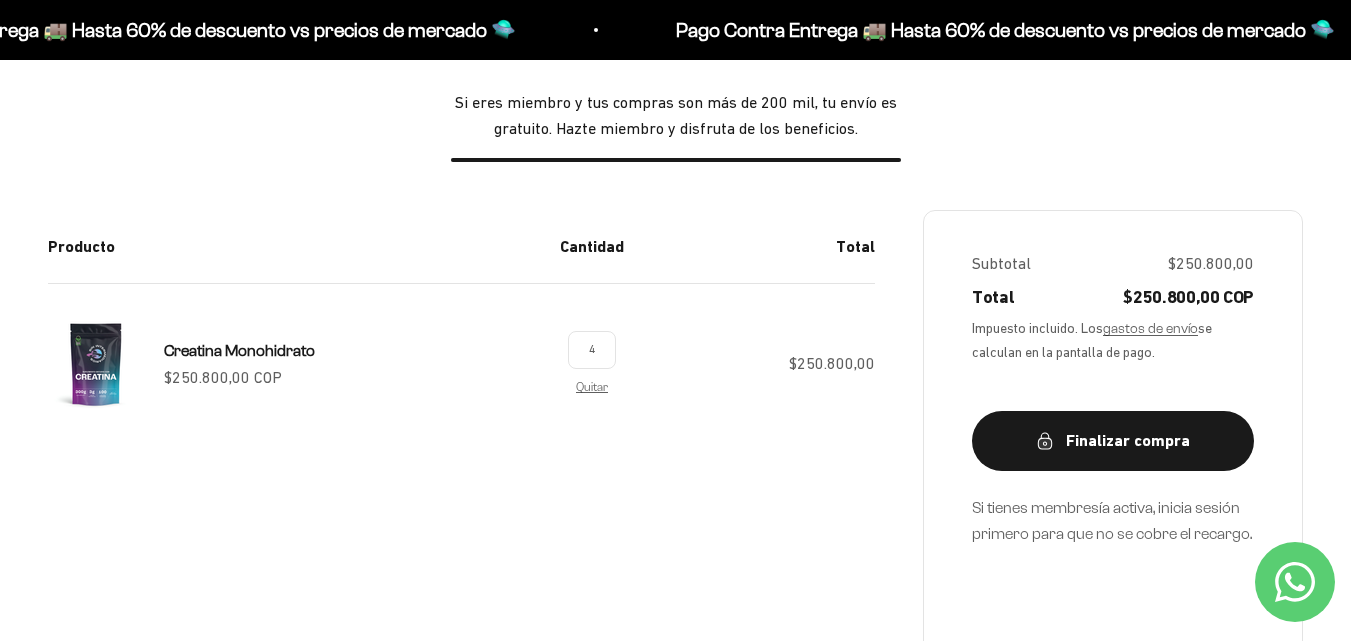 click on "4" at bounding box center [592, 349] 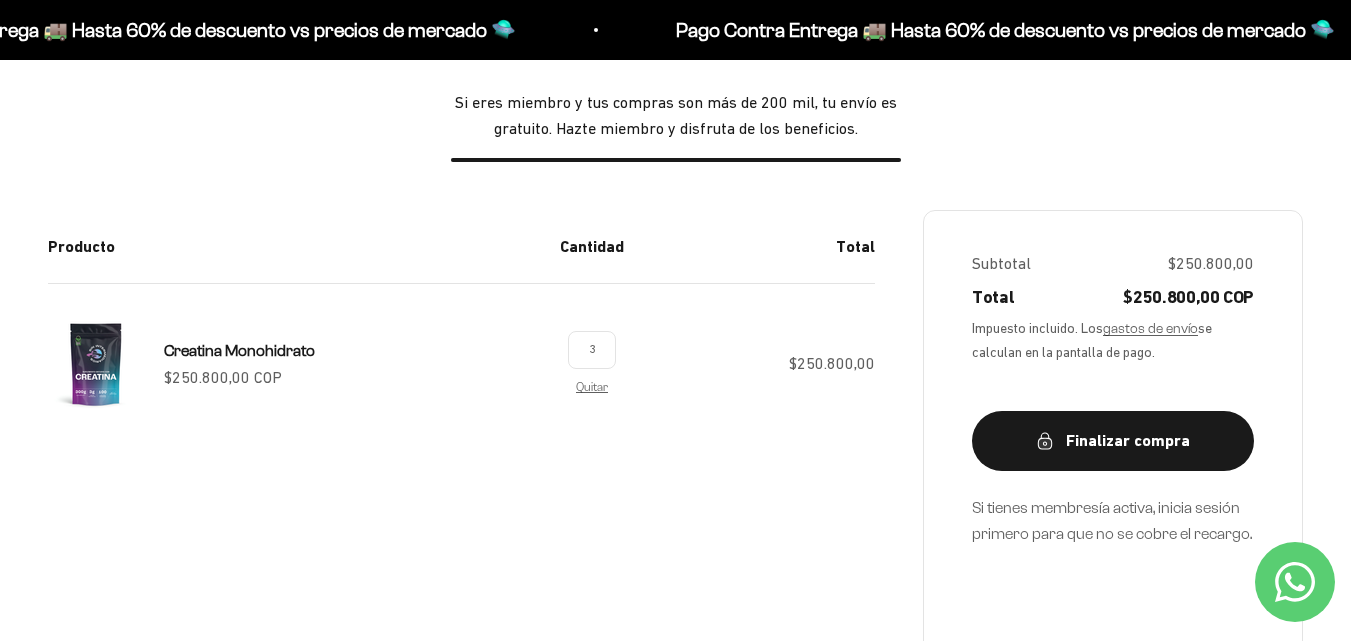 type on "3" 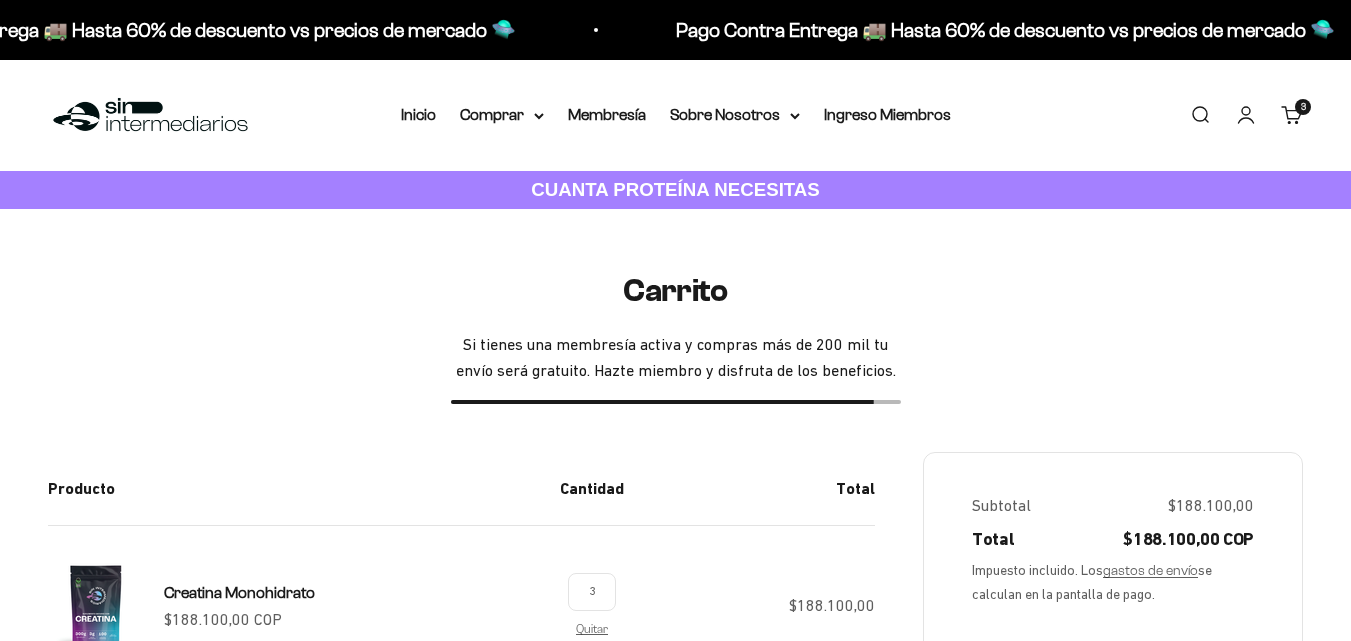 scroll, scrollTop: 242, scrollLeft: 0, axis: vertical 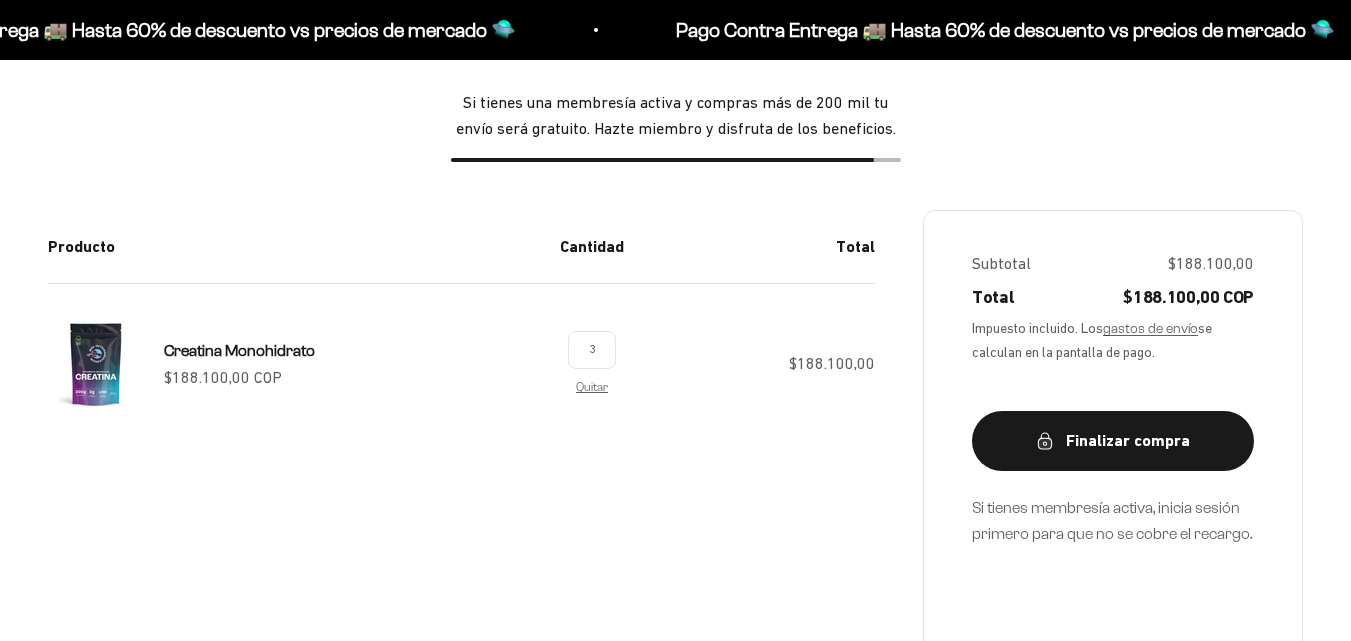 click on "3" at bounding box center [592, 349] 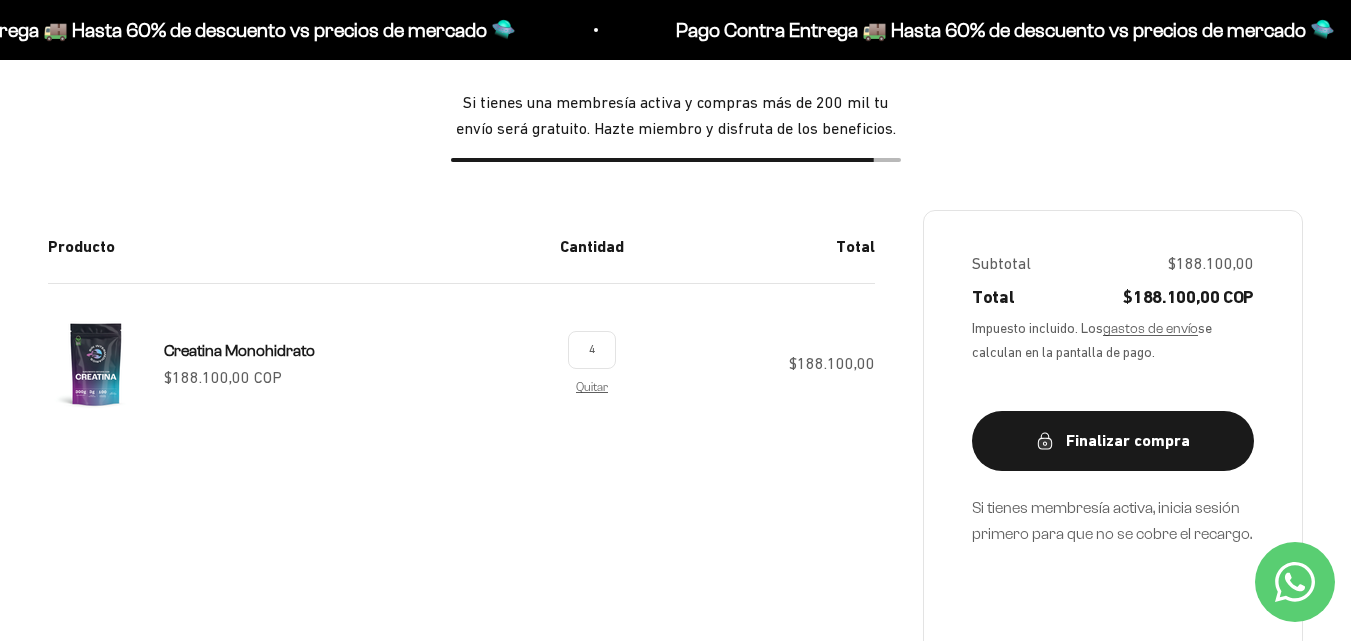 type on "4" 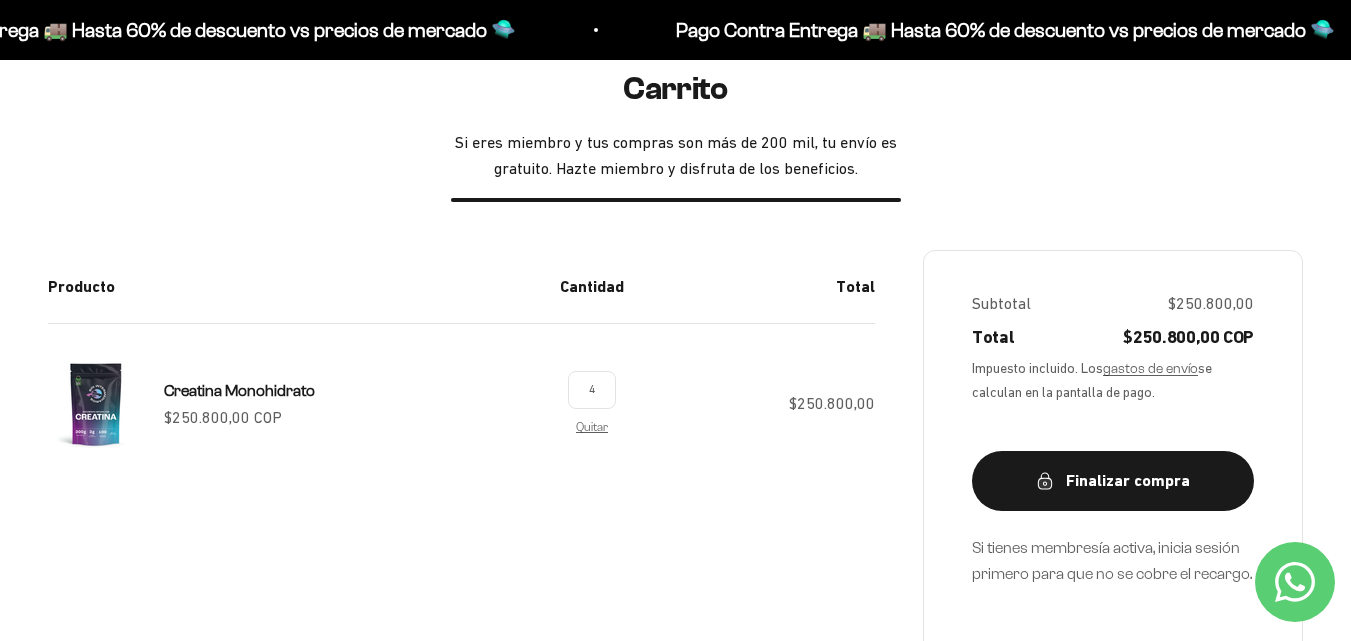 scroll, scrollTop: 201, scrollLeft: 0, axis: vertical 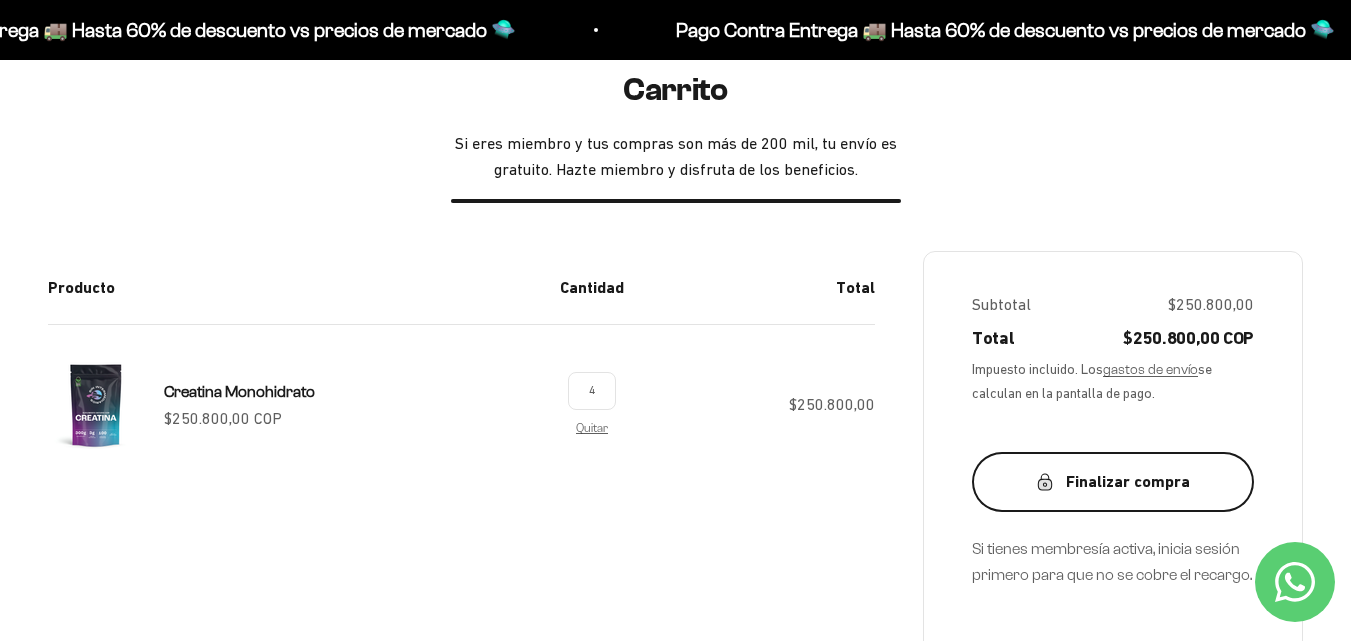 click on "Finalizar compra" at bounding box center (1113, 482) 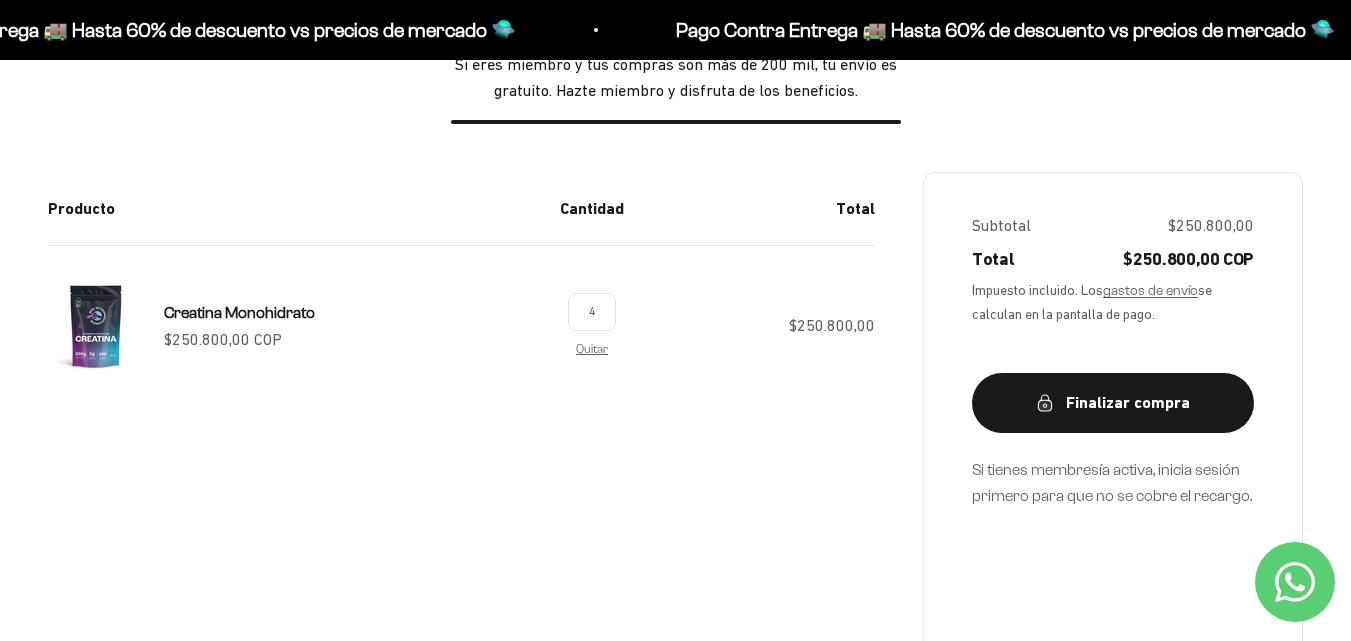 scroll, scrollTop: 282, scrollLeft: 0, axis: vertical 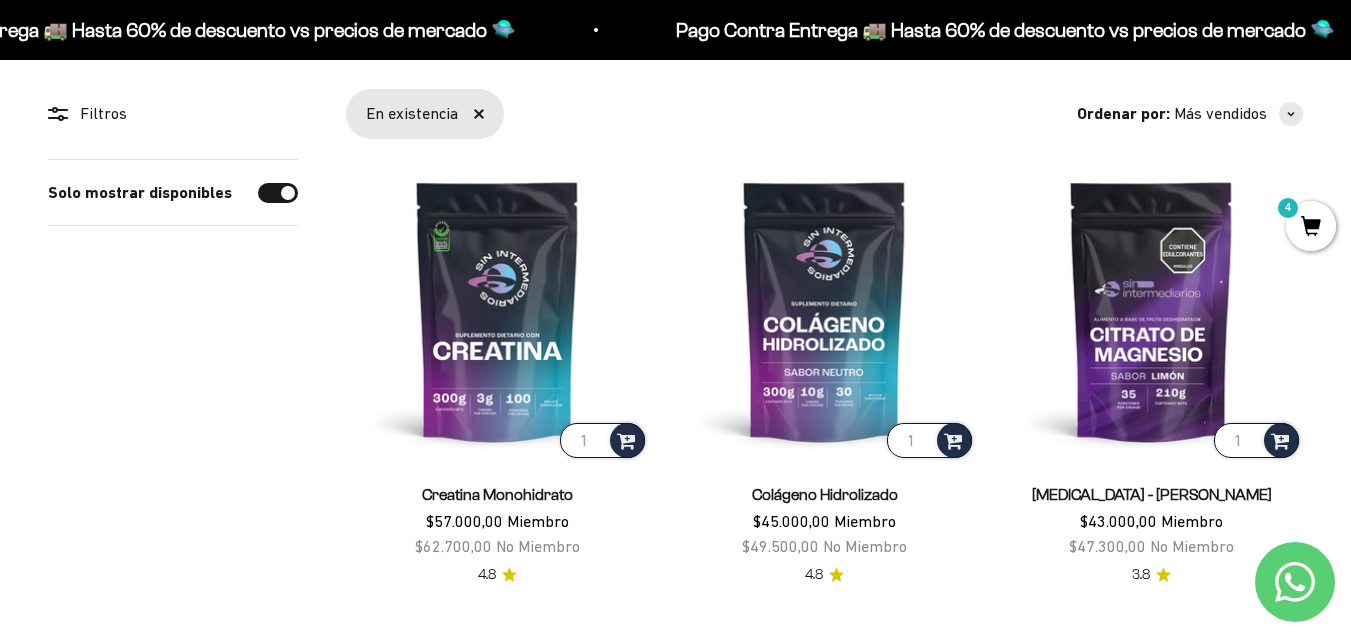click on "$57.000,00" at bounding box center (464, 521) 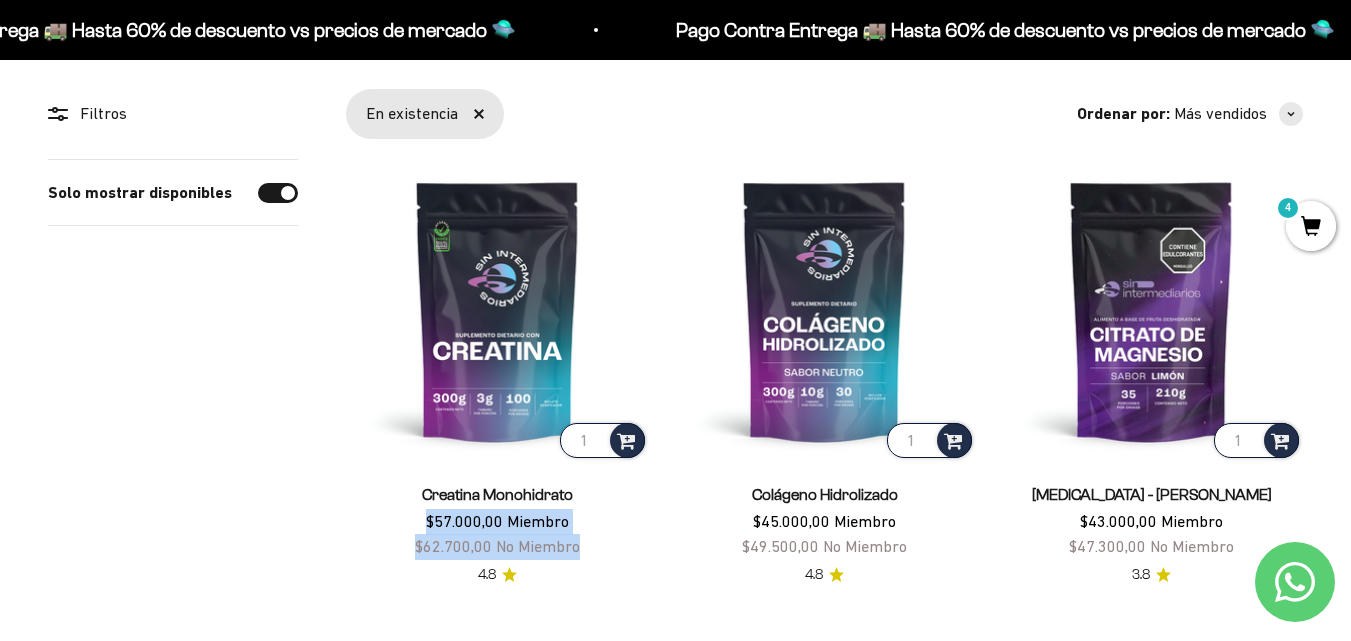 drag, startPoint x: 430, startPoint y: 520, endPoint x: 587, endPoint y: 548, distance: 159.47726 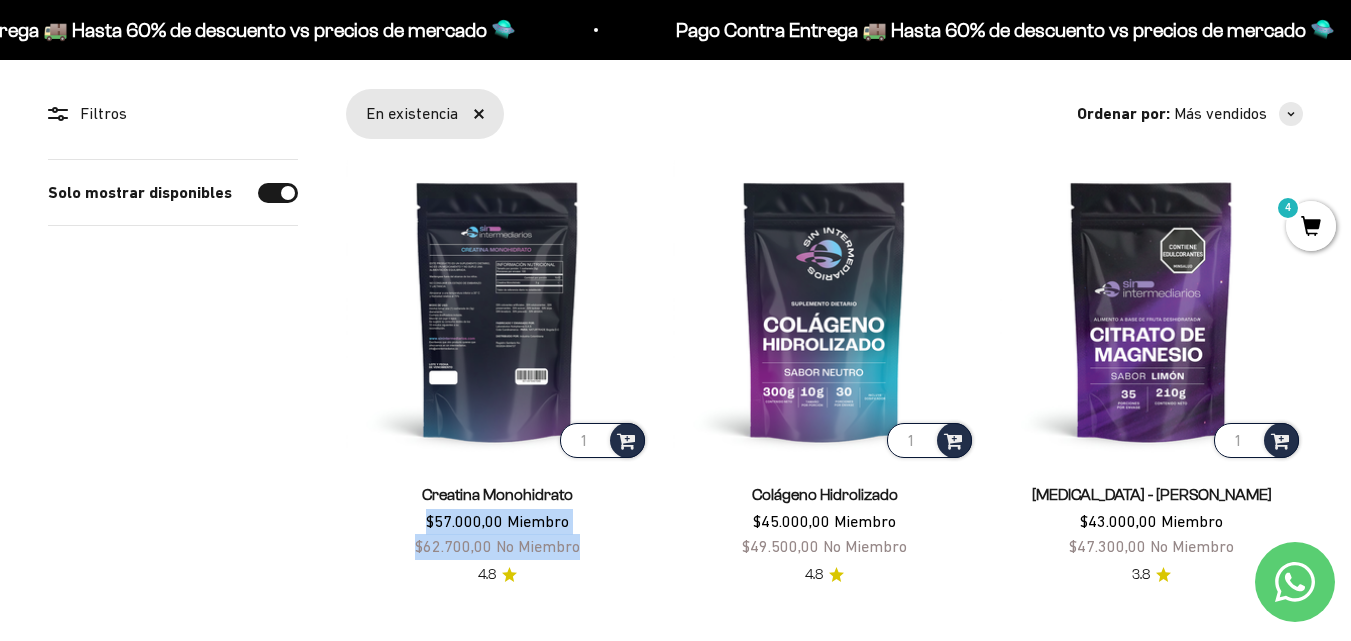 copy on "$57.000,00   Miembro $62.700,00   No Miembro" 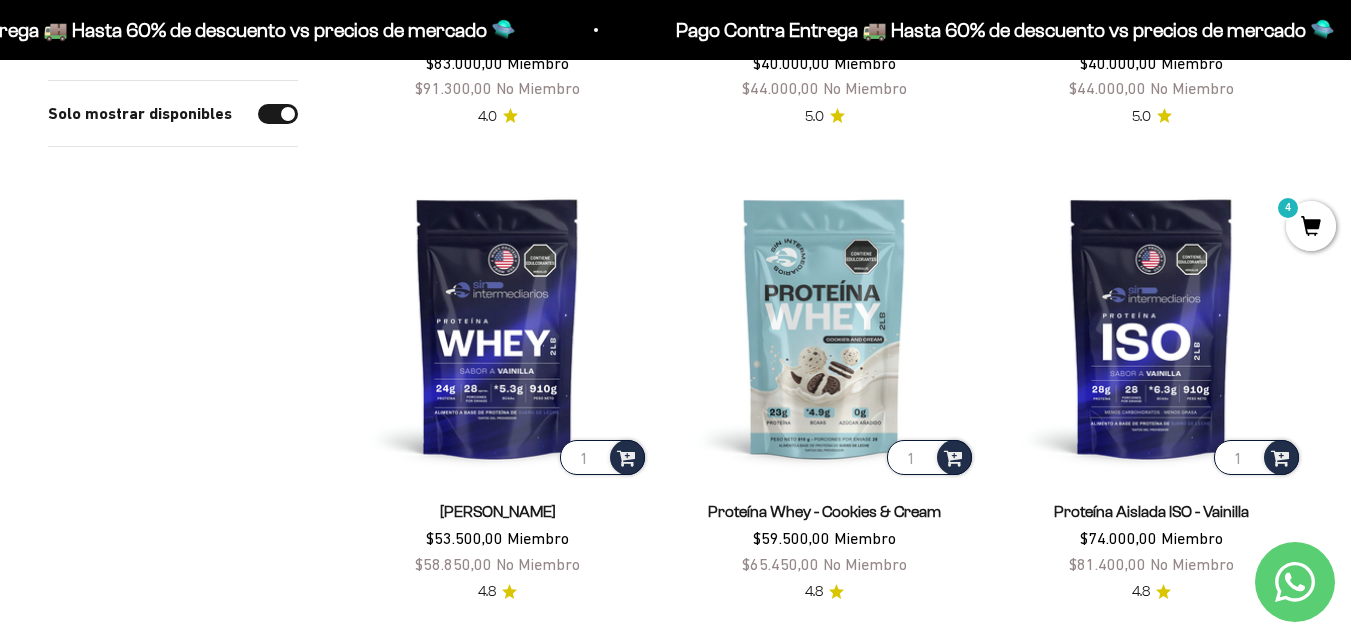 scroll, scrollTop: 2067, scrollLeft: 0, axis: vertical 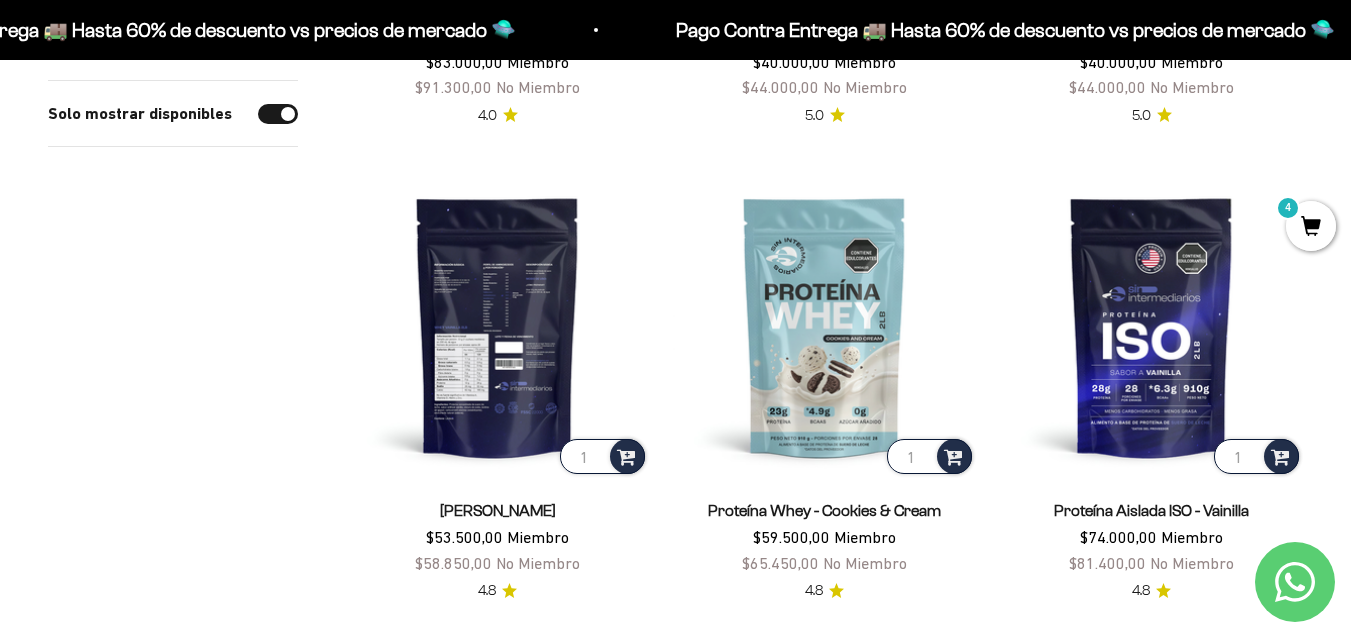 click at bounding box center [497, 326] 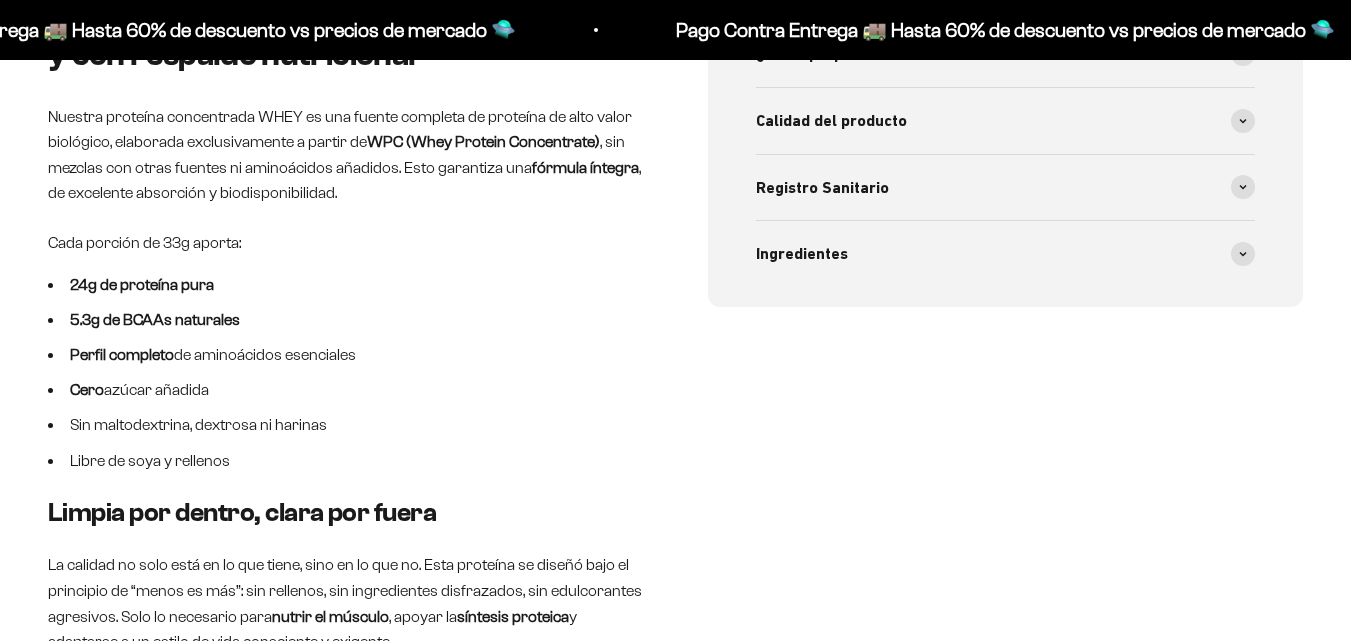 scroll, scrollTop: 895, scrollLeft: 0, axis: vertical 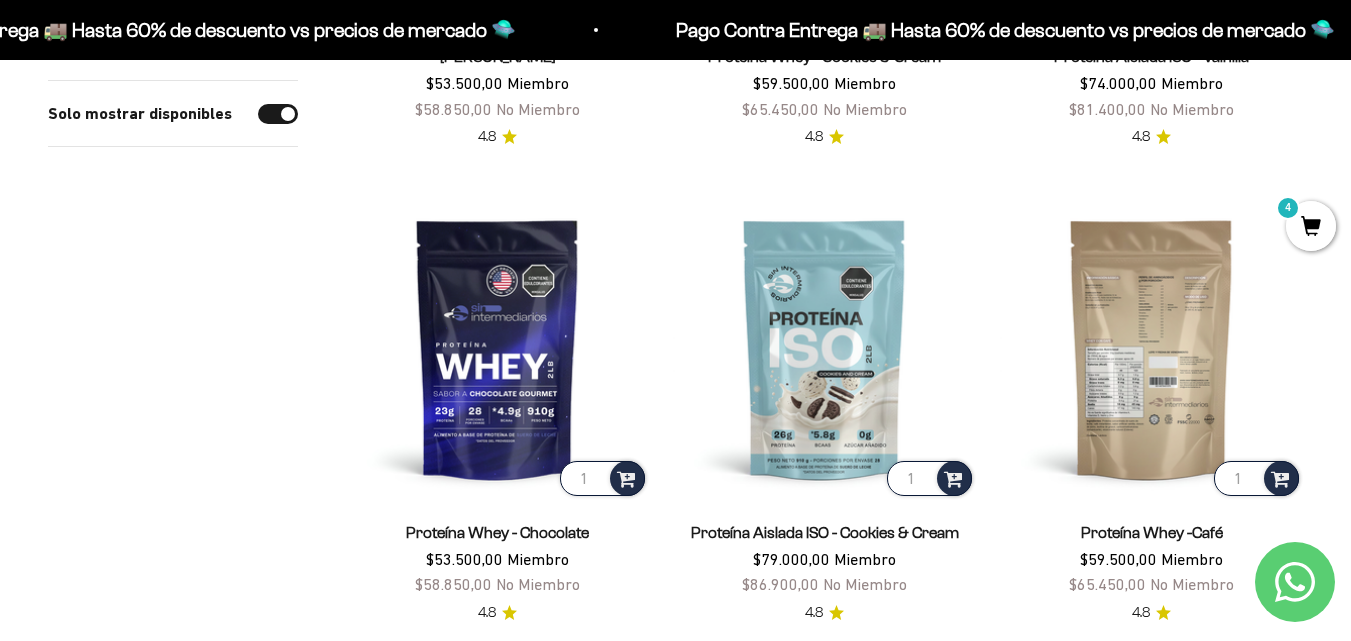 click at bounding box center (1151, 348) 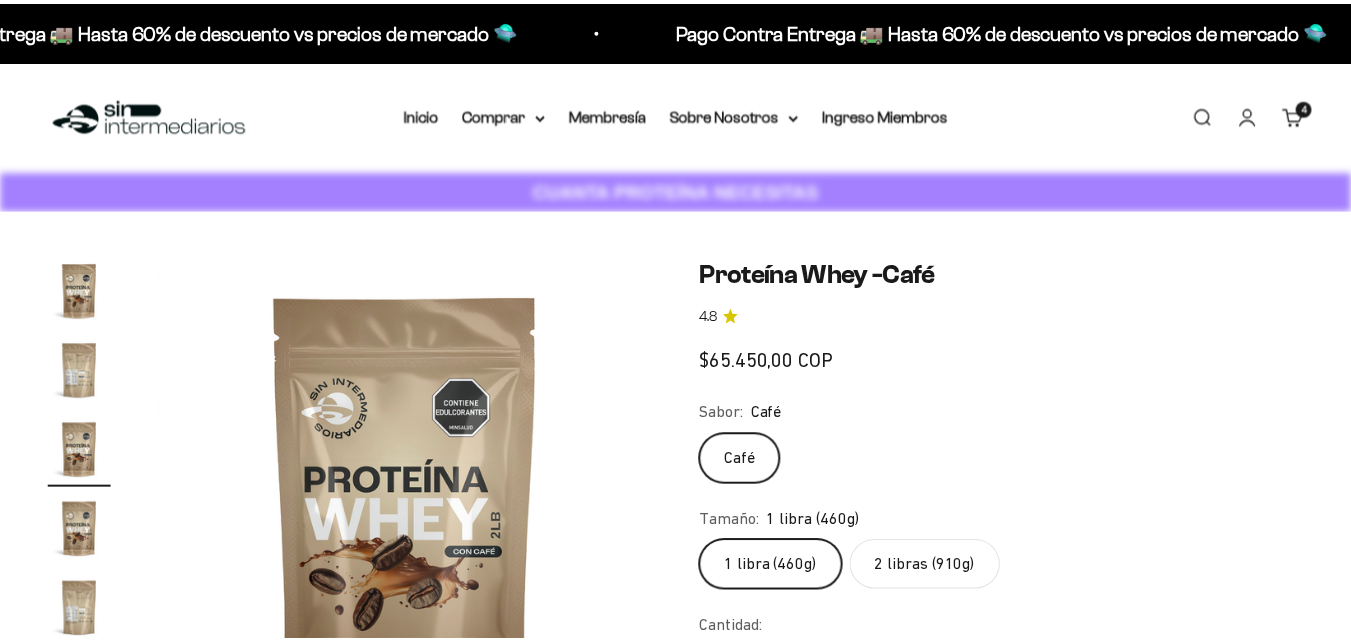 scroll, scrollTop: 0, scrollLeft: 0, axis: both 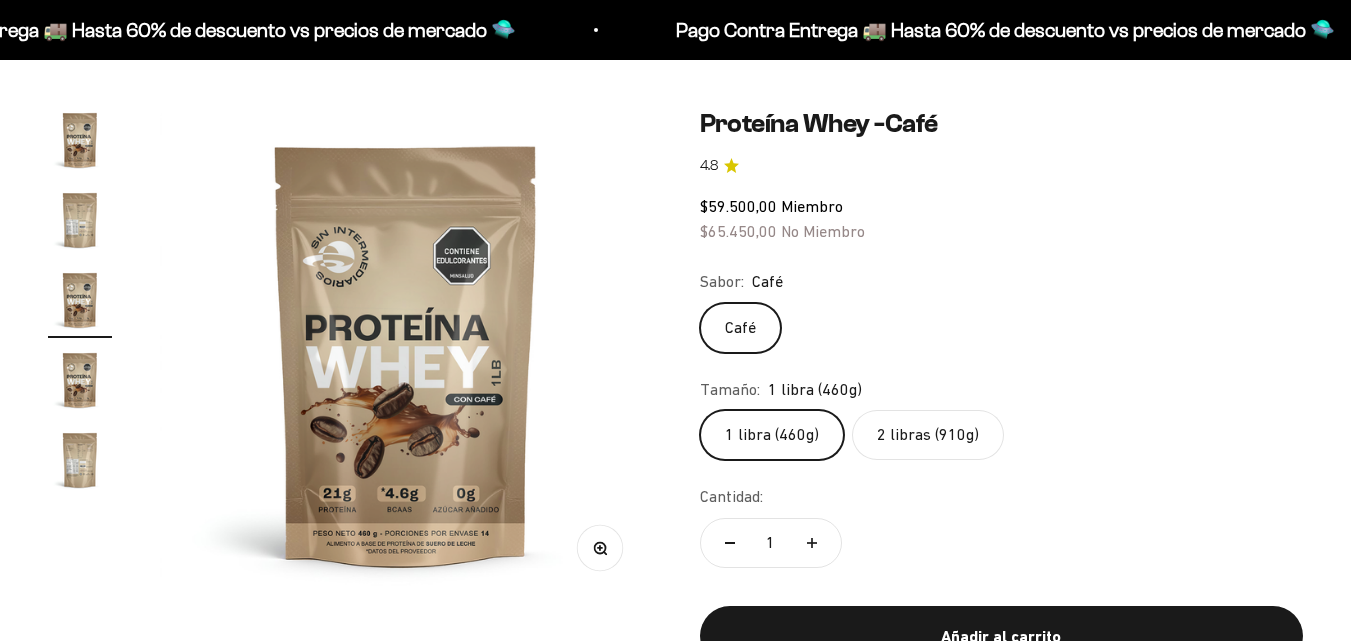 click on "2 libras (910g)" 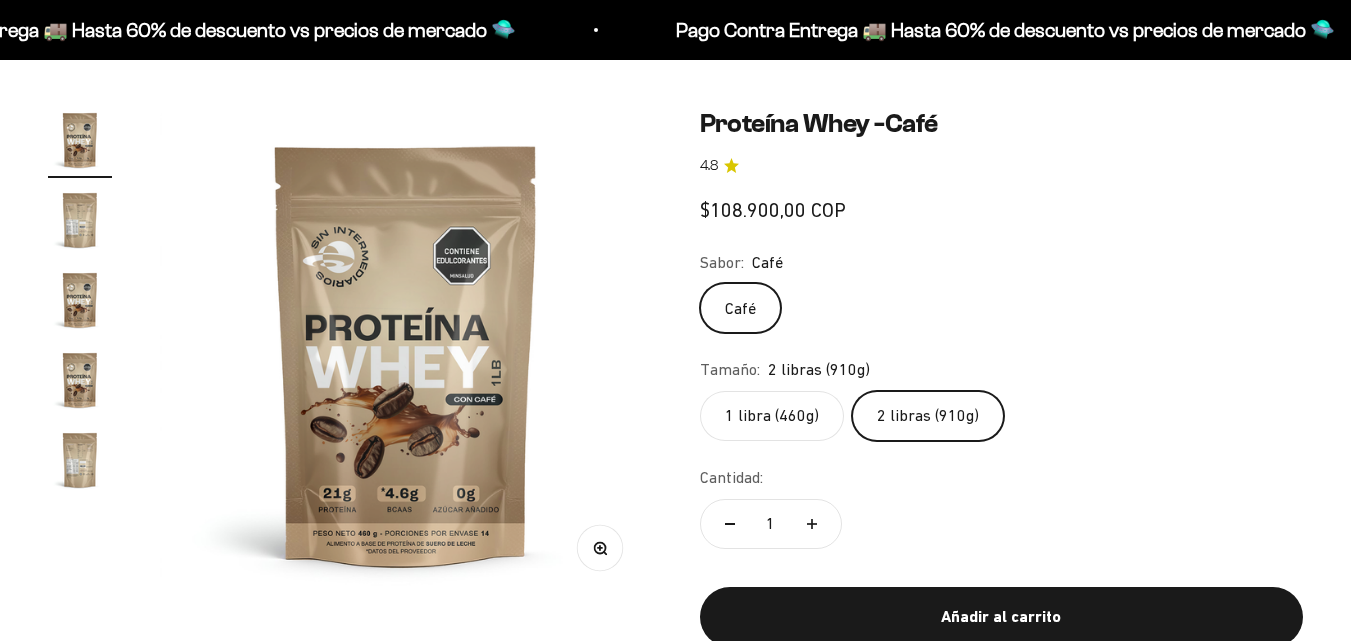 scroll, scrollTop: 0, scrollLeft: 0, axis: both 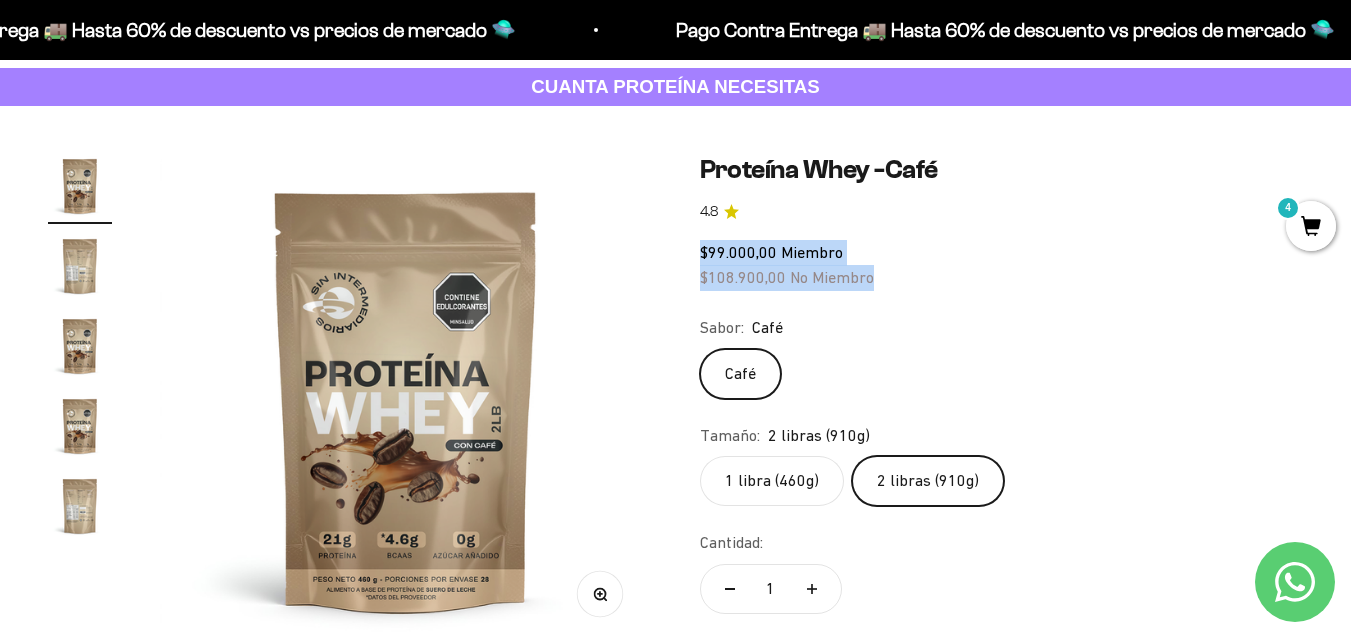 drag, startPoint x: 699, startPoint y: 246, endPoint x: 876, endPoint y: 278, distance: 179.8694 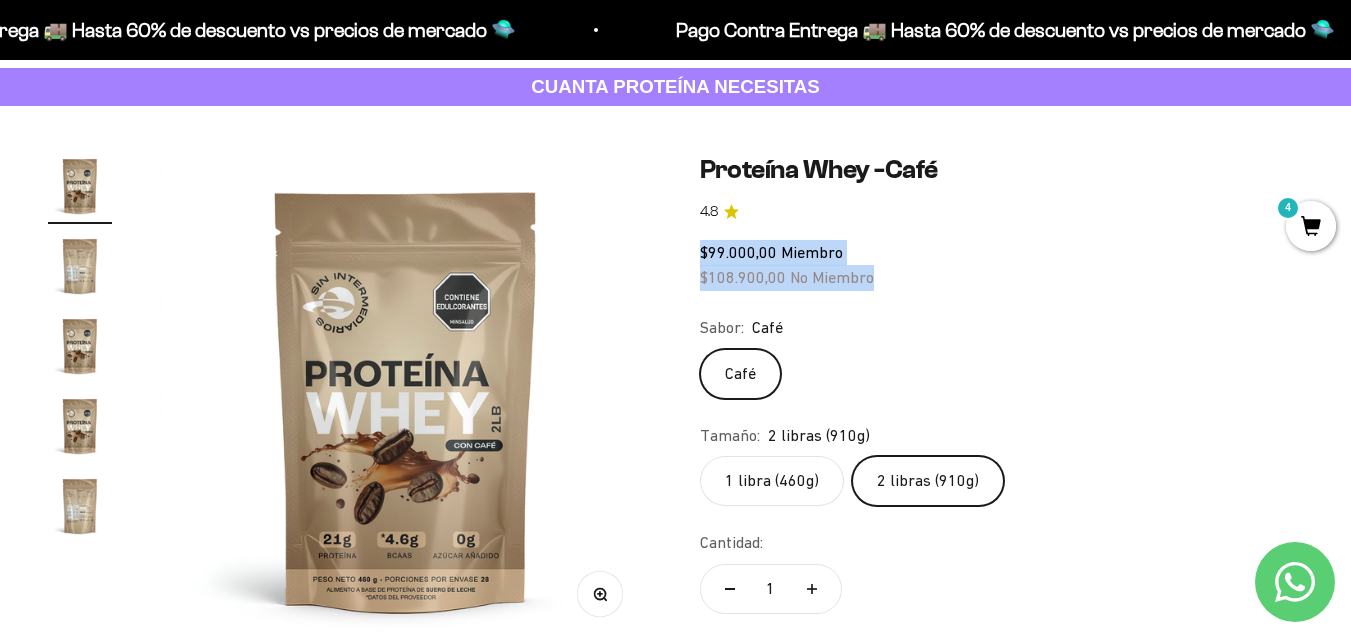 click on "$108.900,00" 